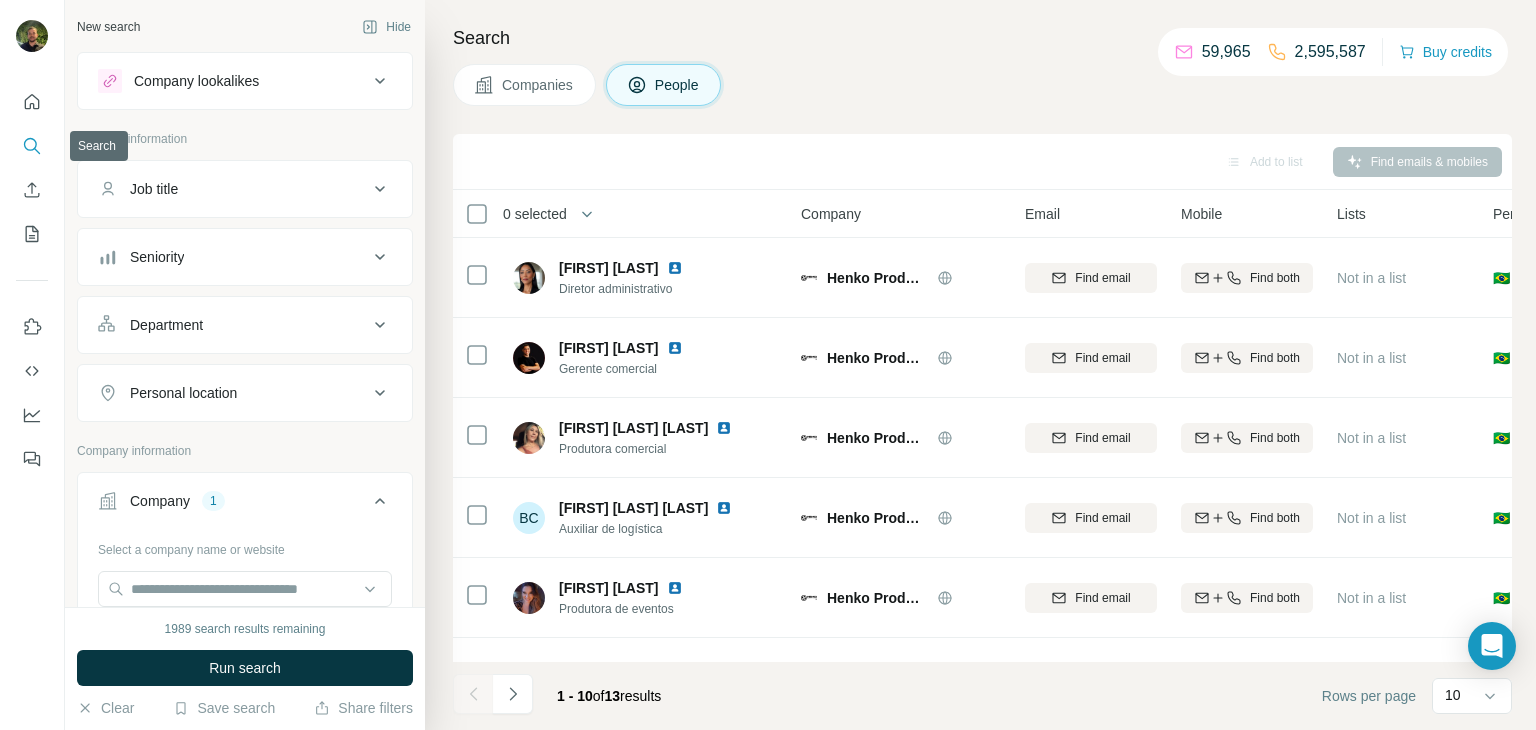 scroll, scrollTop: 0, scrollLeft: 0, axis: both 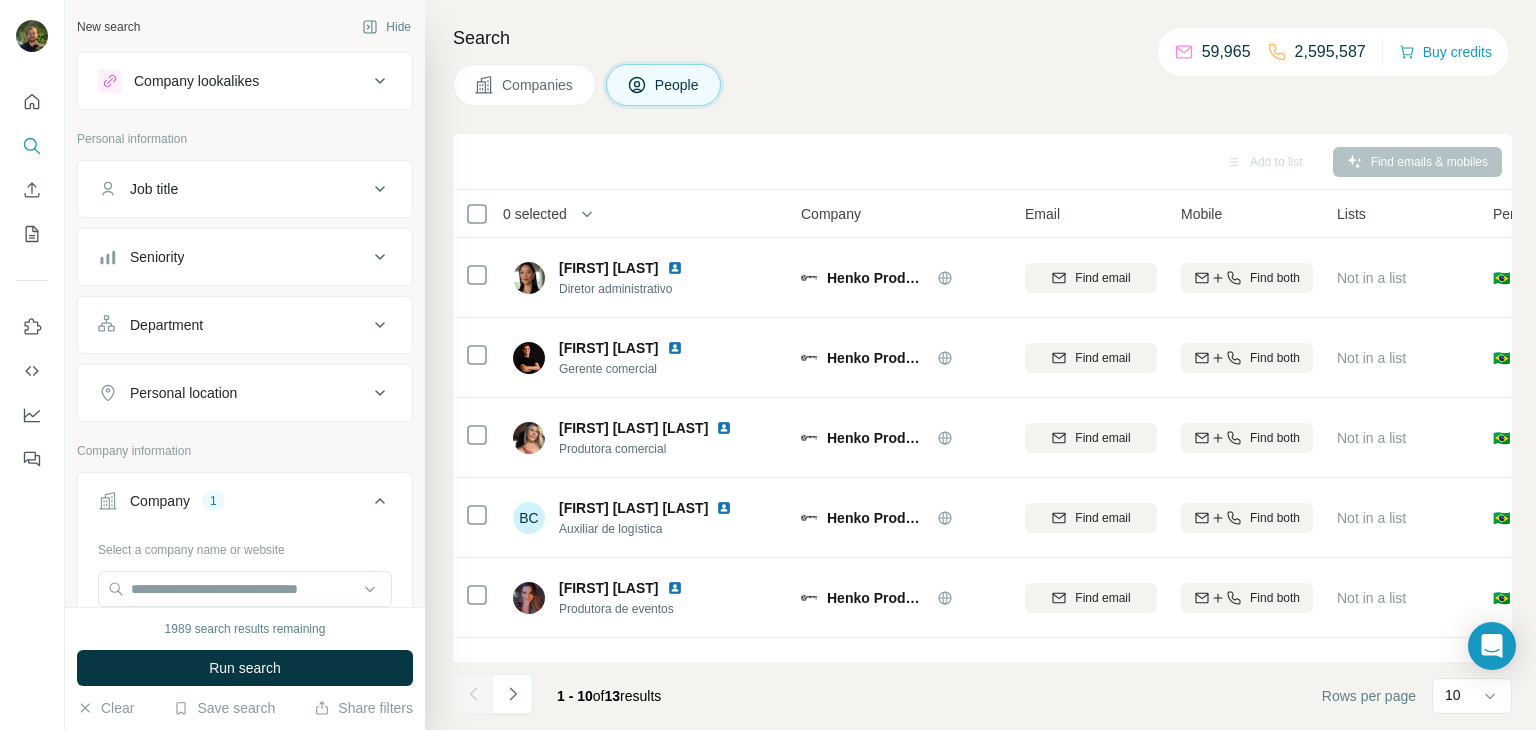 click at bounding box center [32, 102] 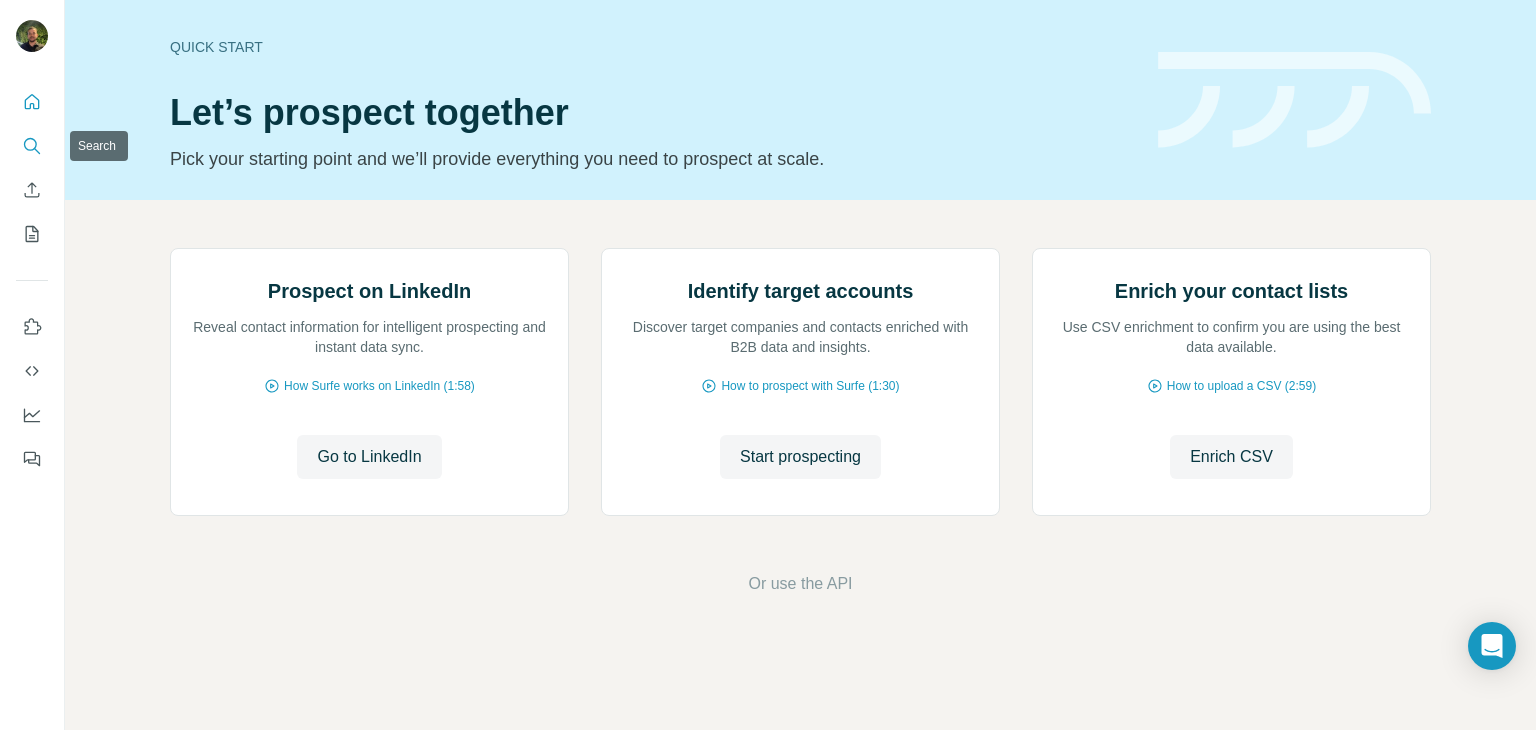 click 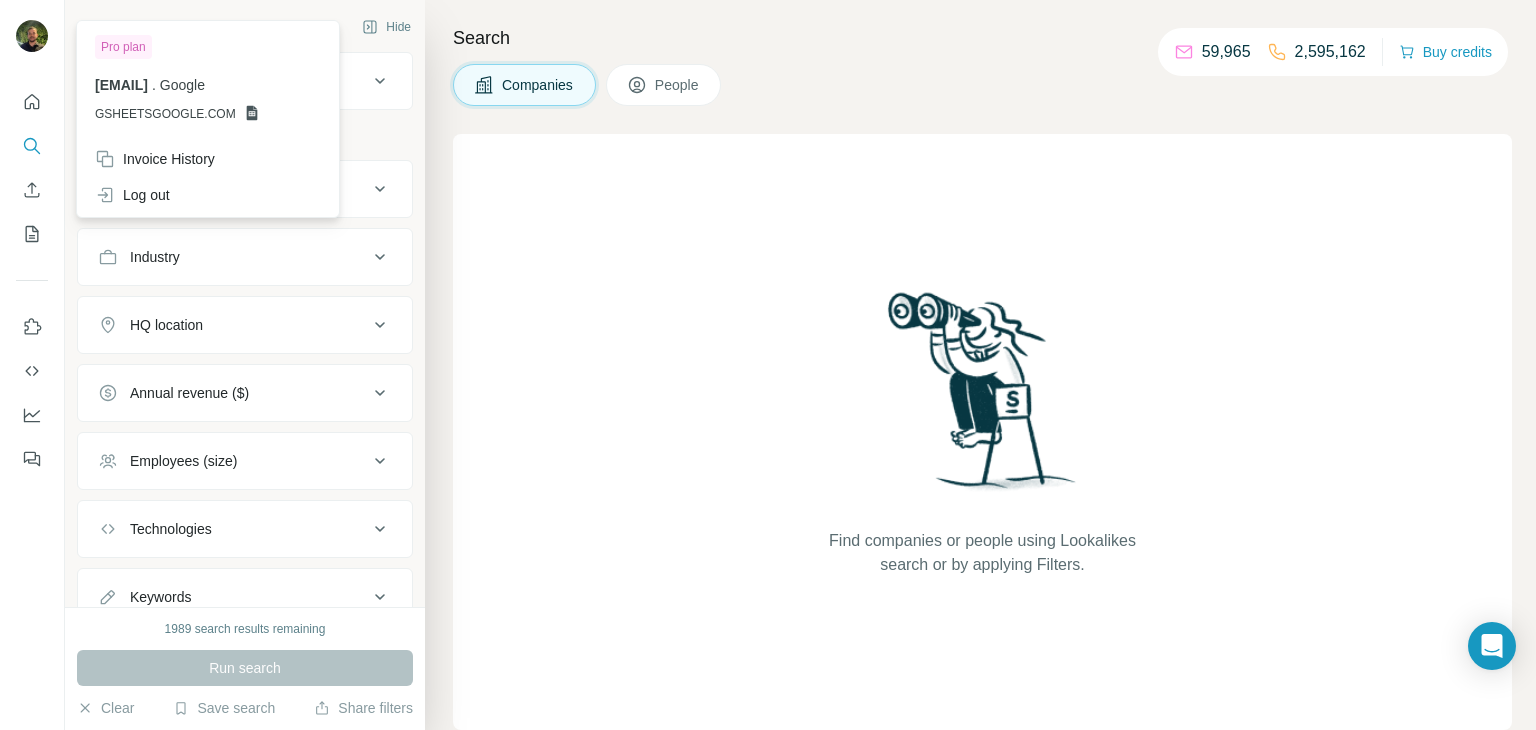 click on "Company" at bounding box center [233, 189] 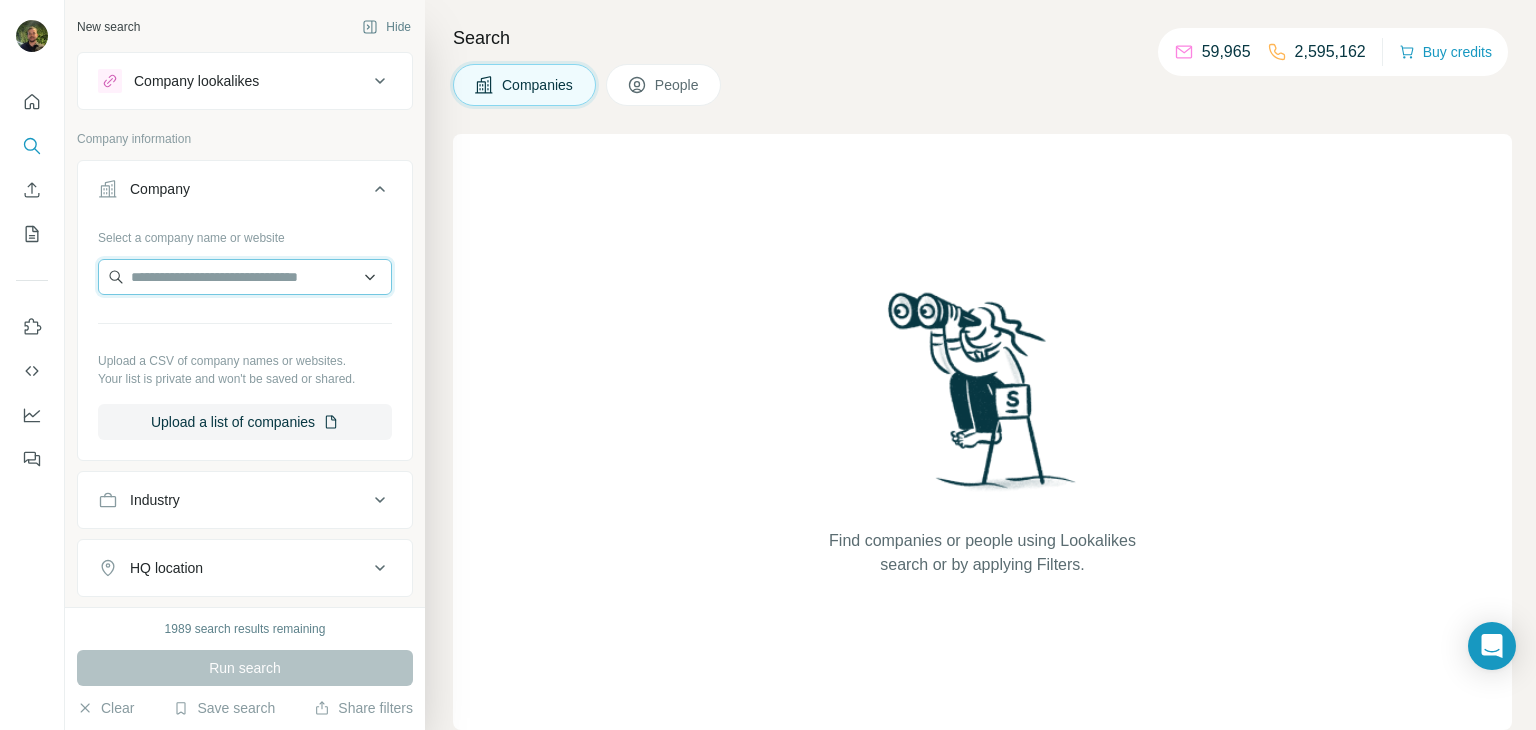 click at bounding box center [245, 277] 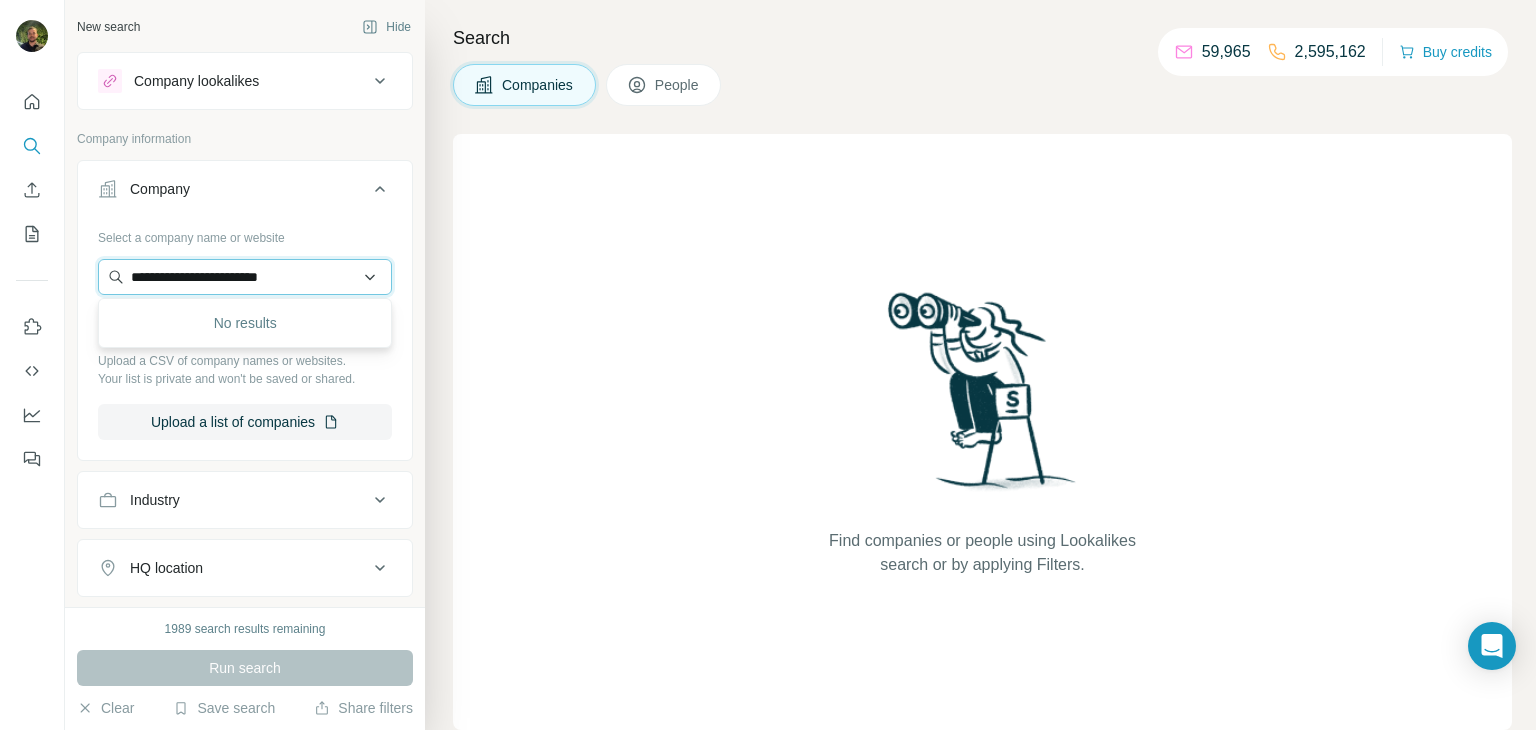 click on "**********" at bounding box center (245, 277) 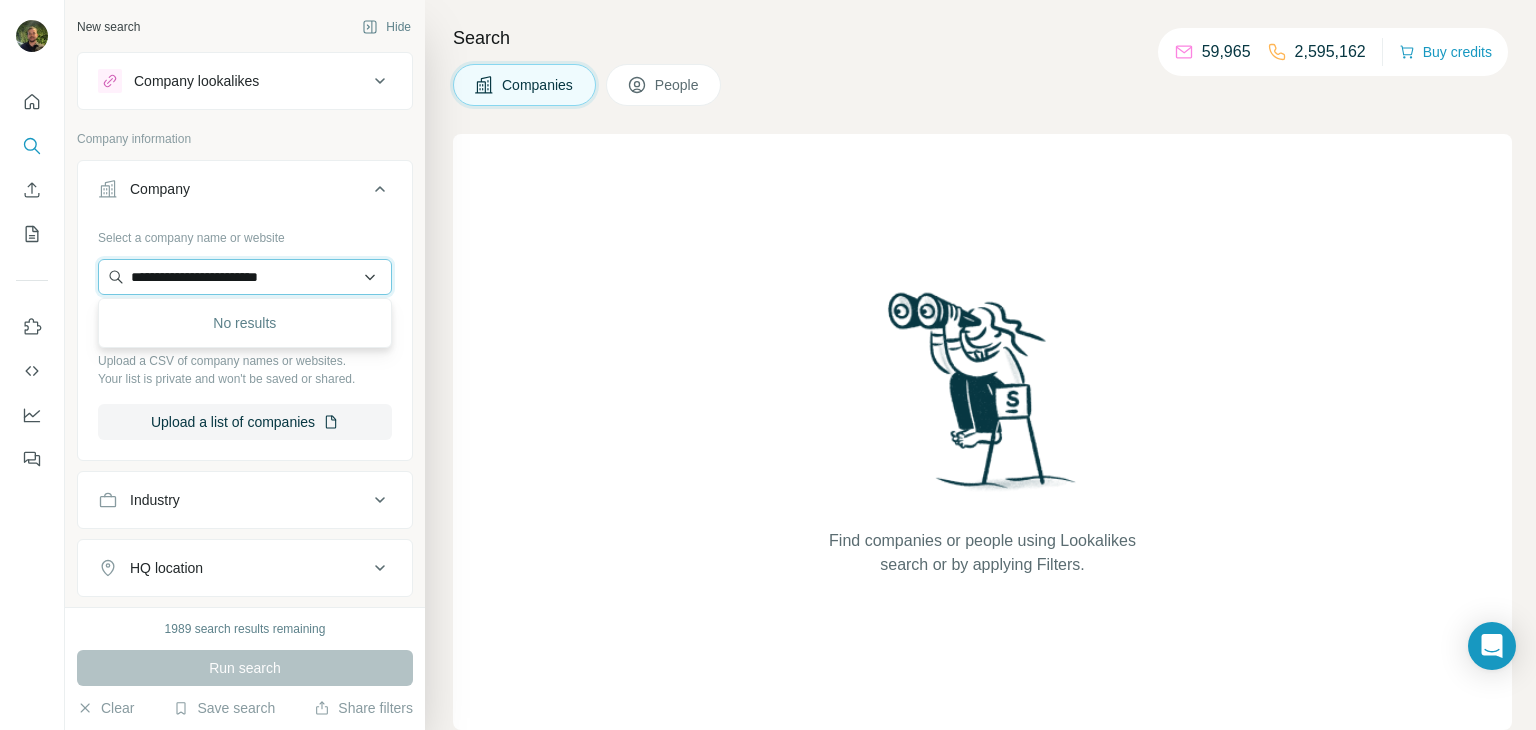 click on "**********" at bounding box center (245, 277) 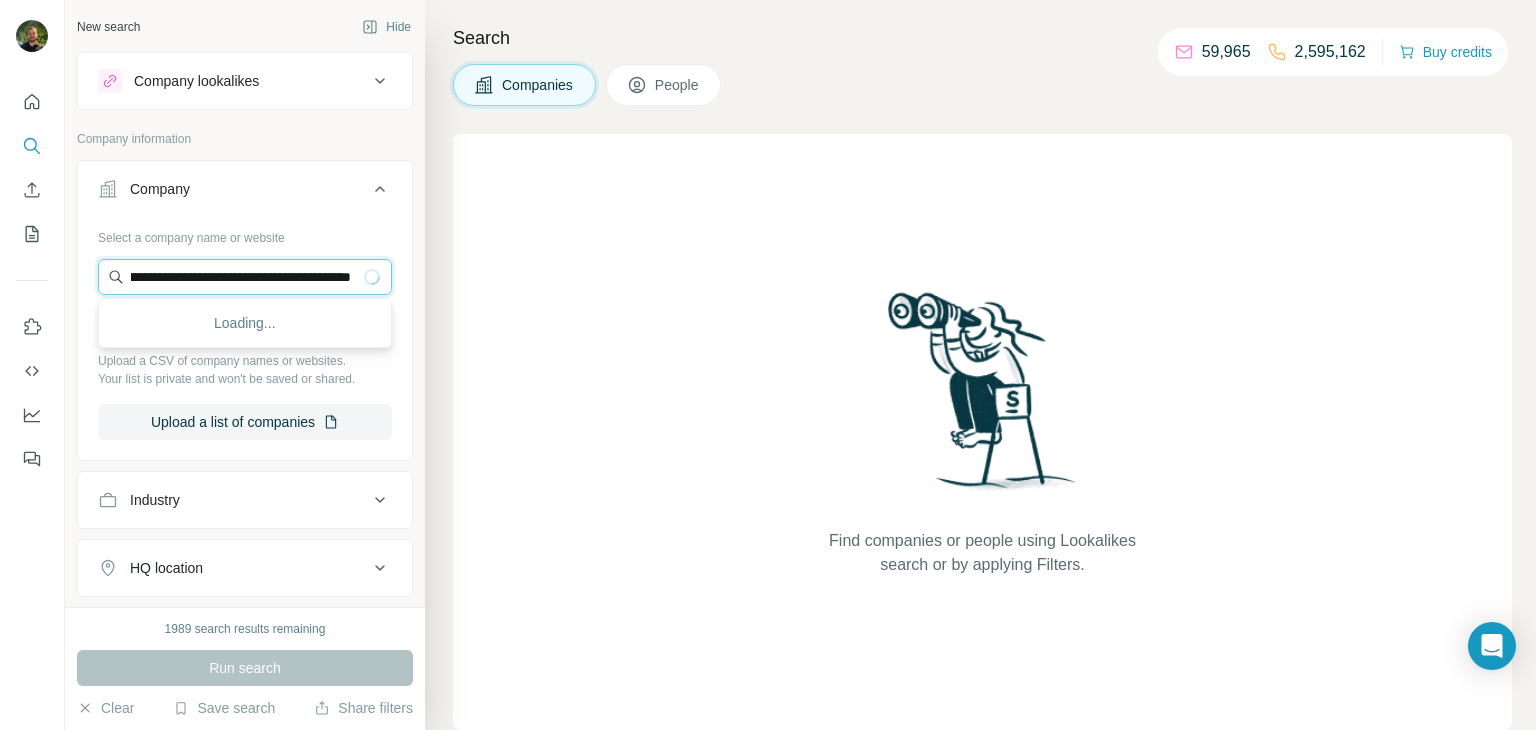 scroll, scrollTop: 0, scrollLeft: 0, axis: both 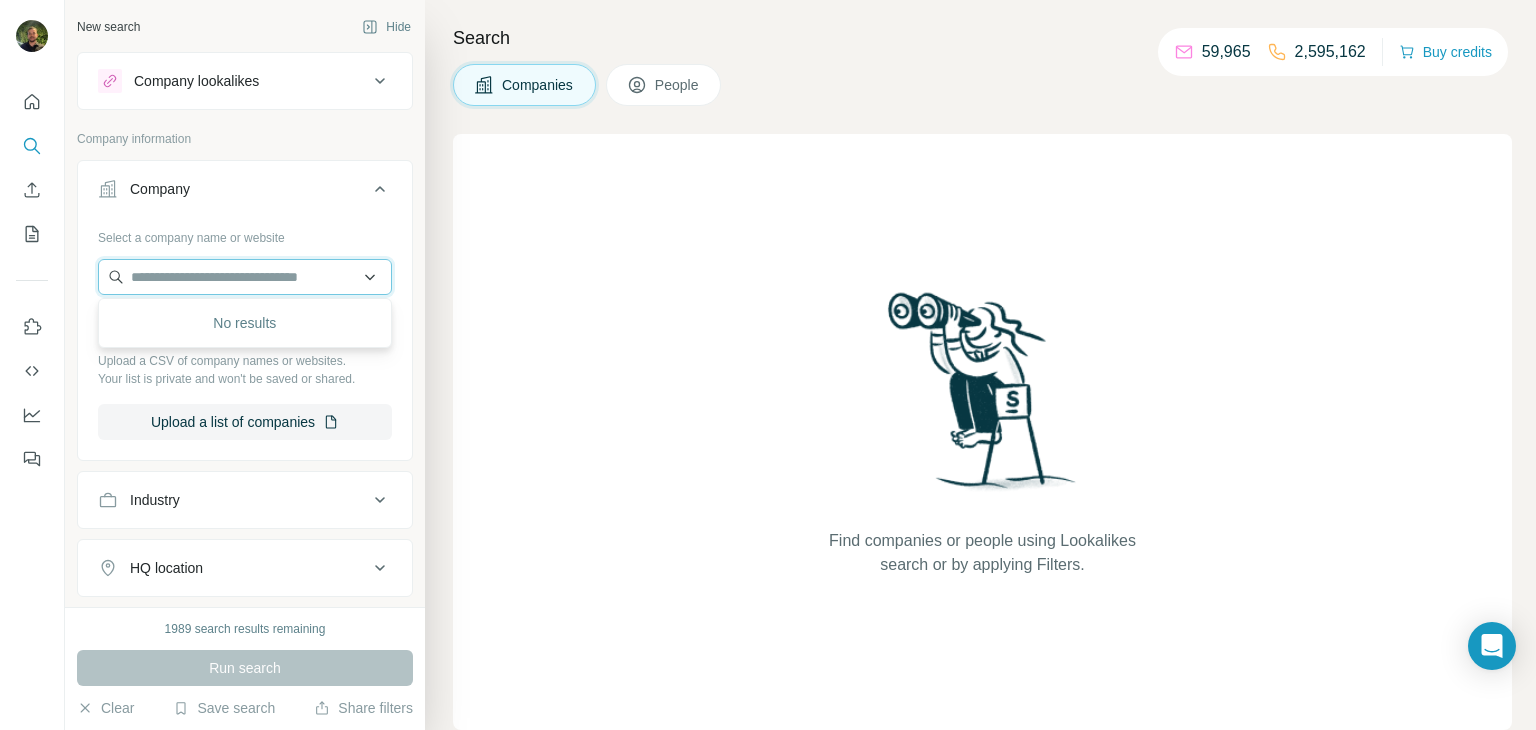 paste on "**********" 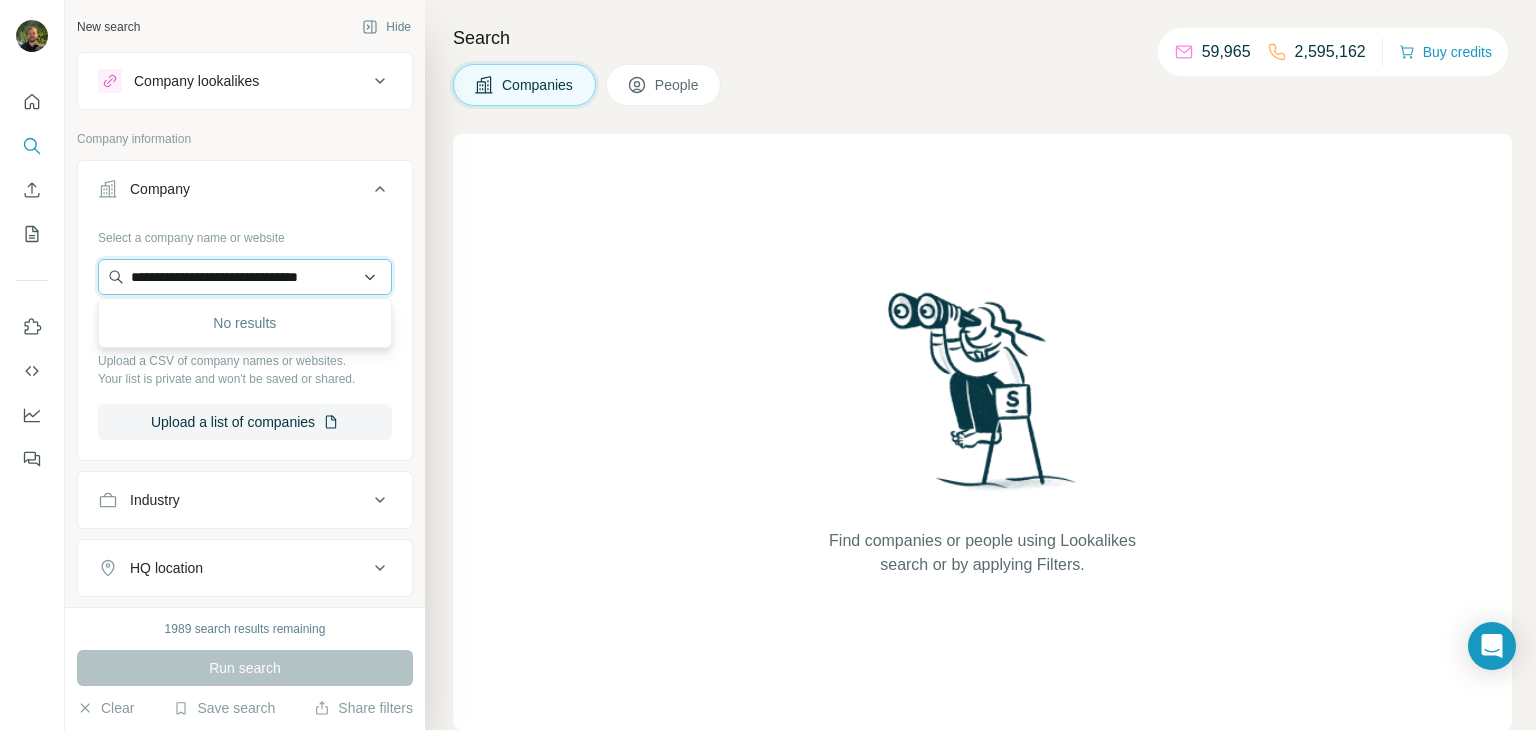 type on "**********" 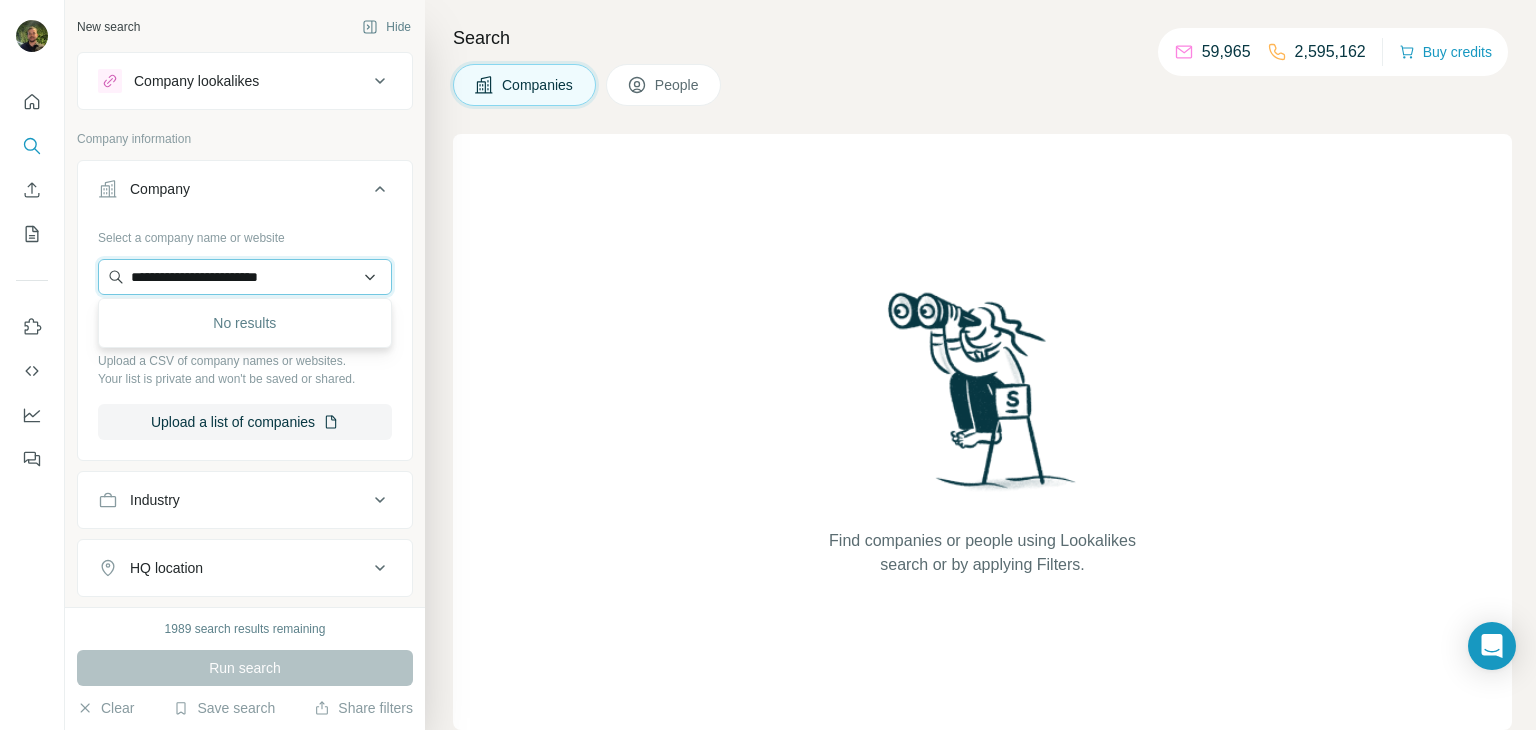 click on "**********" at bounding box center [245, 277] 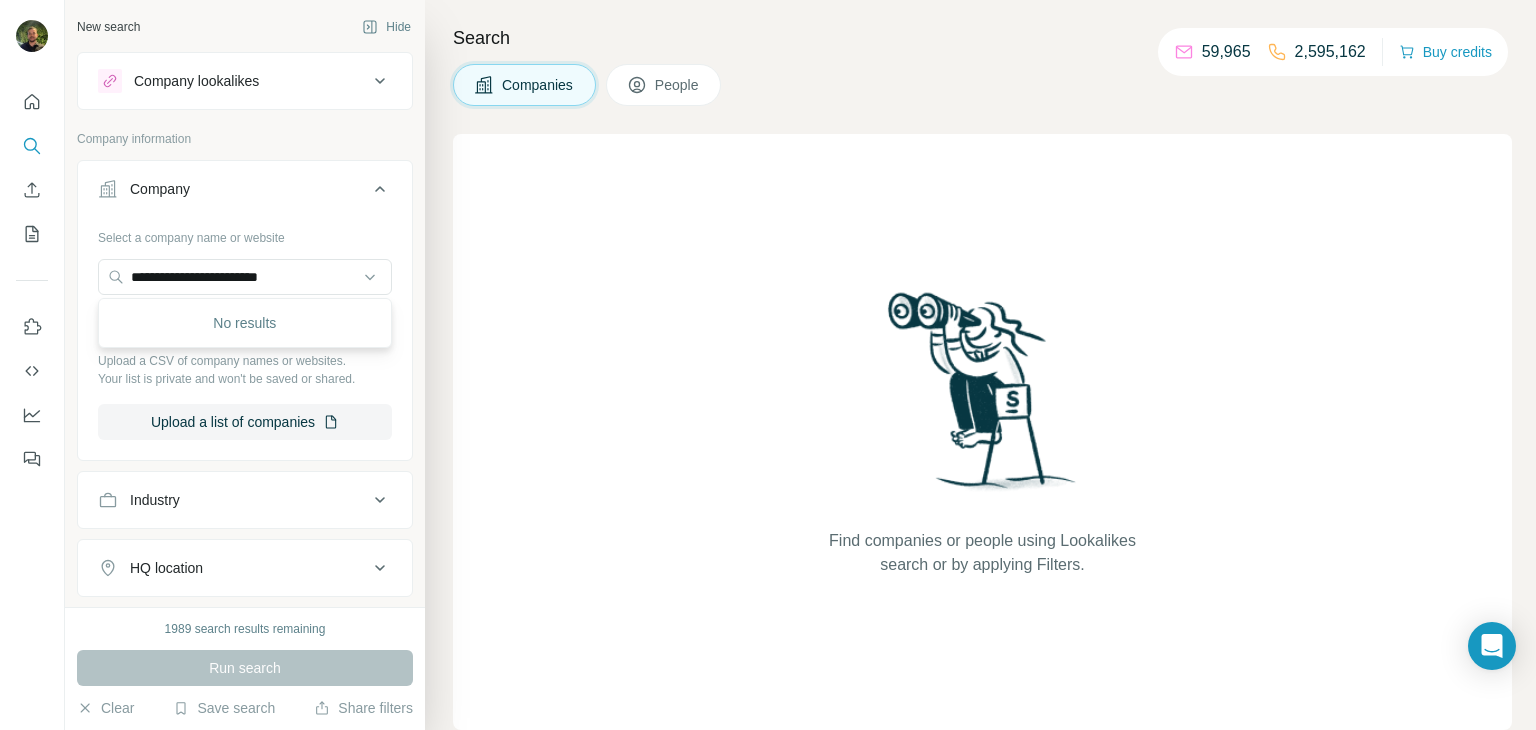 click on "No results" at bounding box center (245, 323) 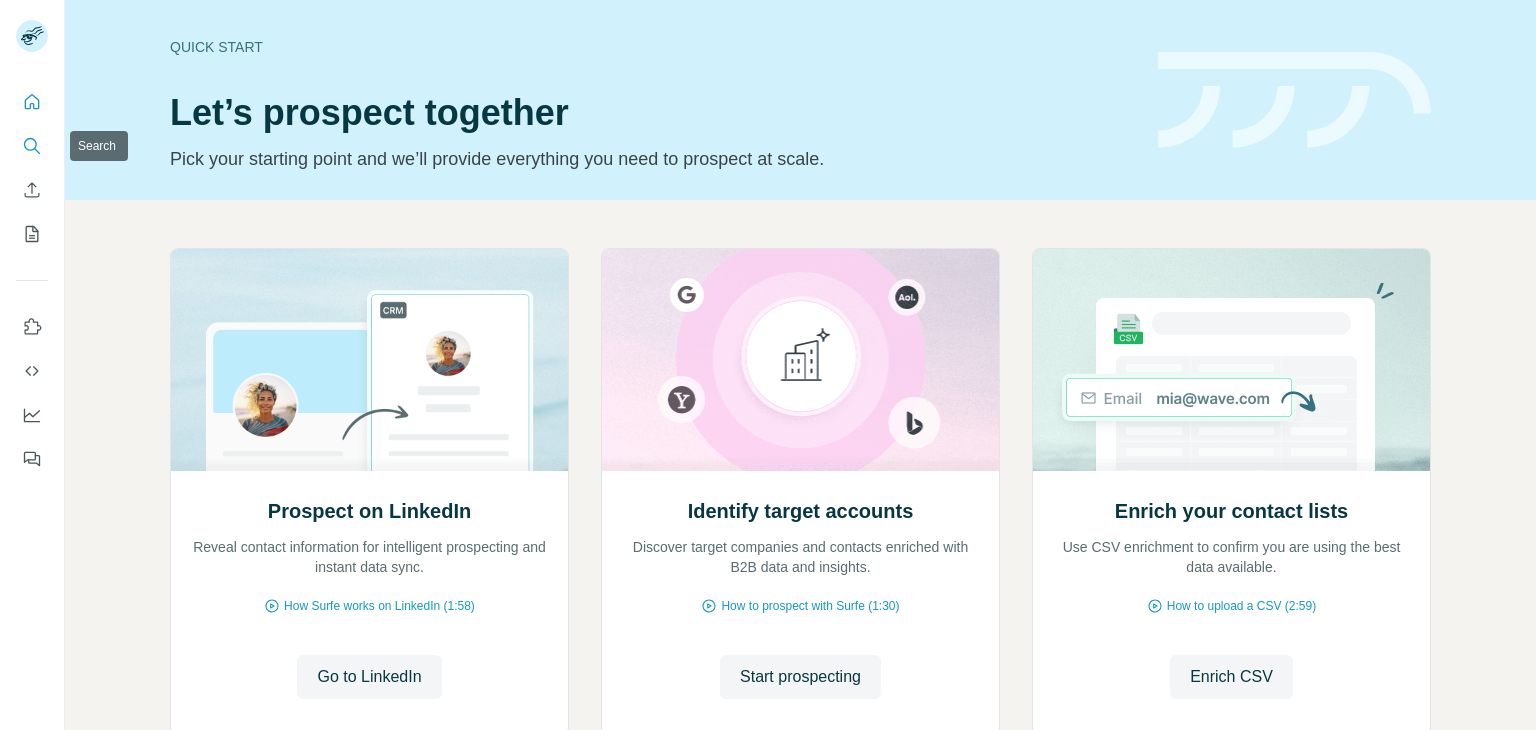 click 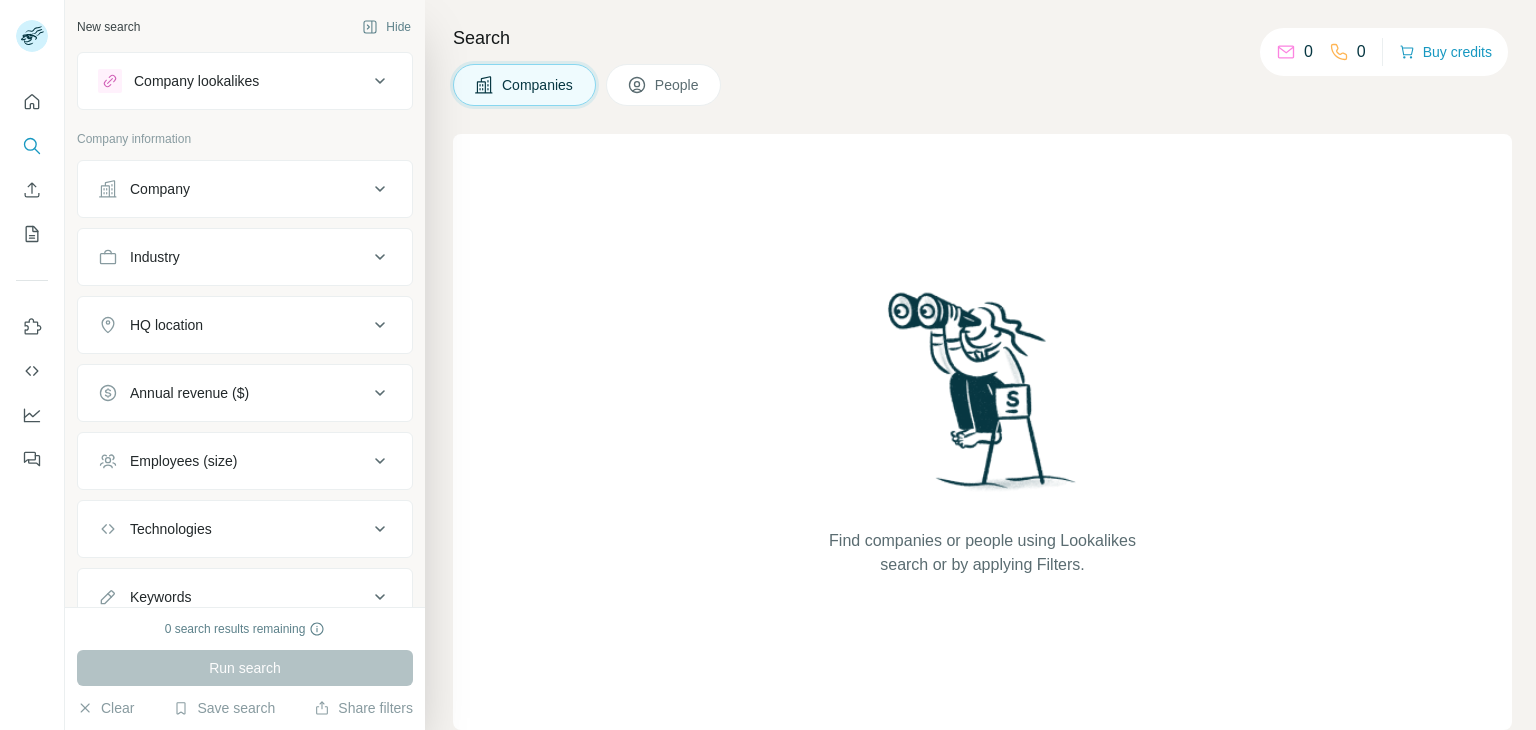 click on "Company" at bounding box center [233, 189] 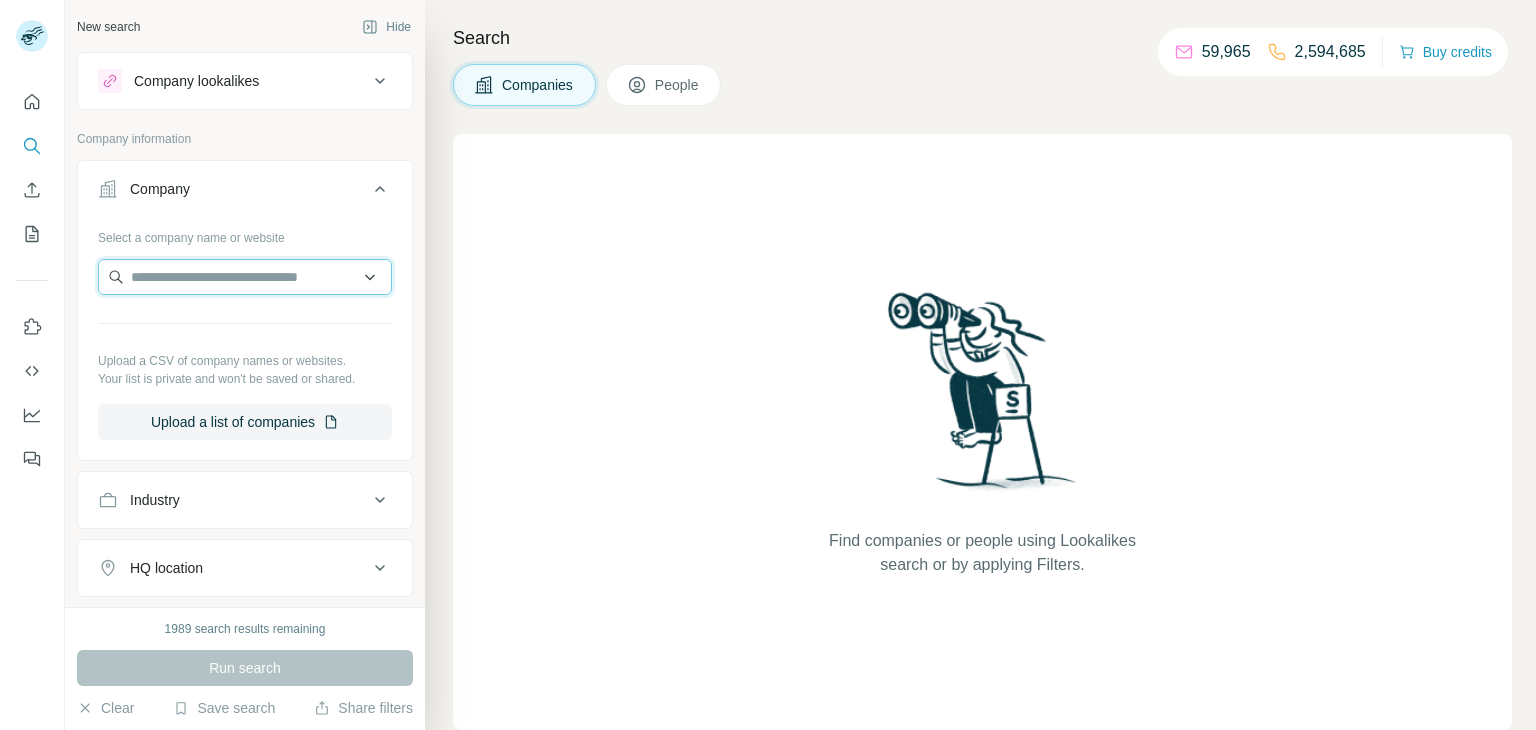 click at bounding box center (245, 277) 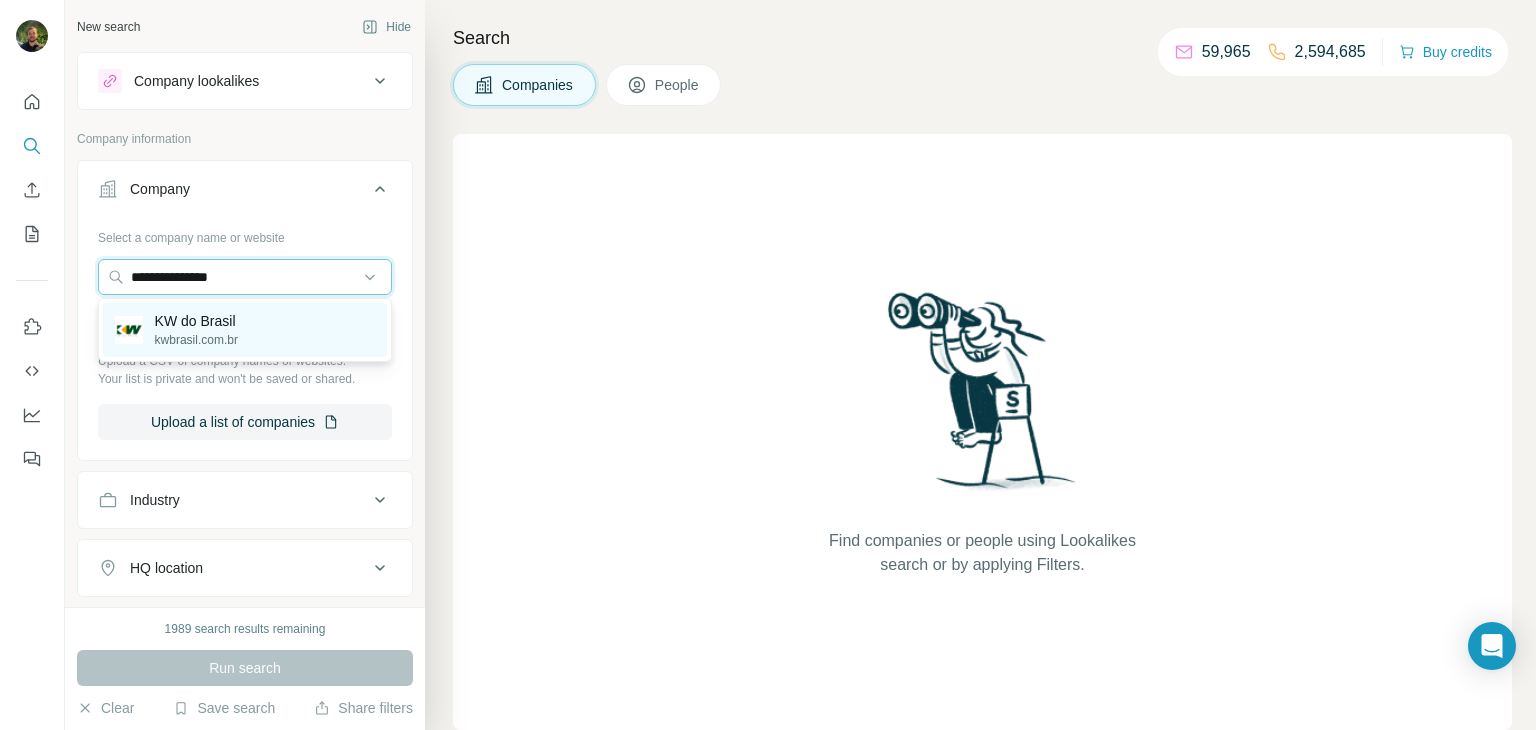 type on "**********" 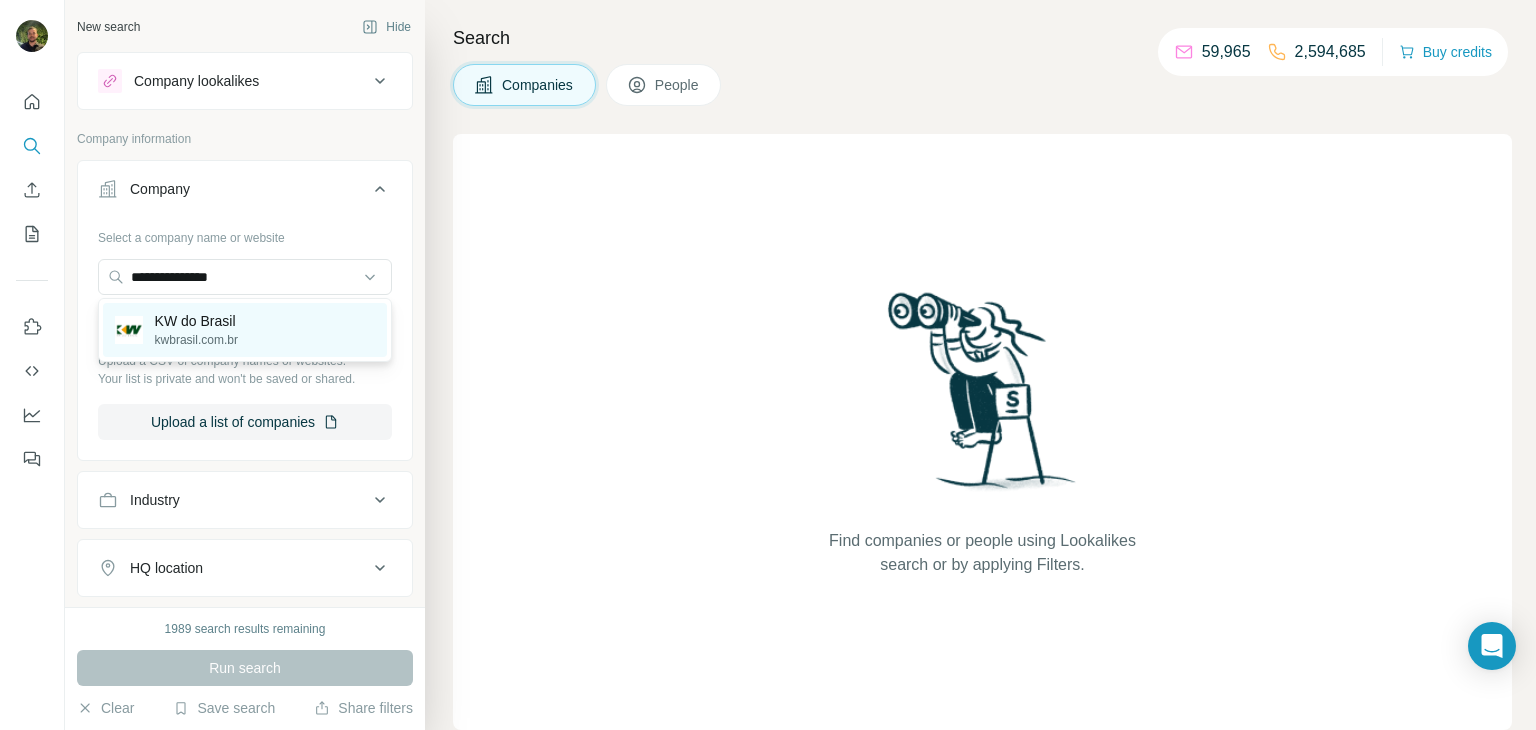 click on "kwbrasil.com.br" at bounding box center (196, 340) 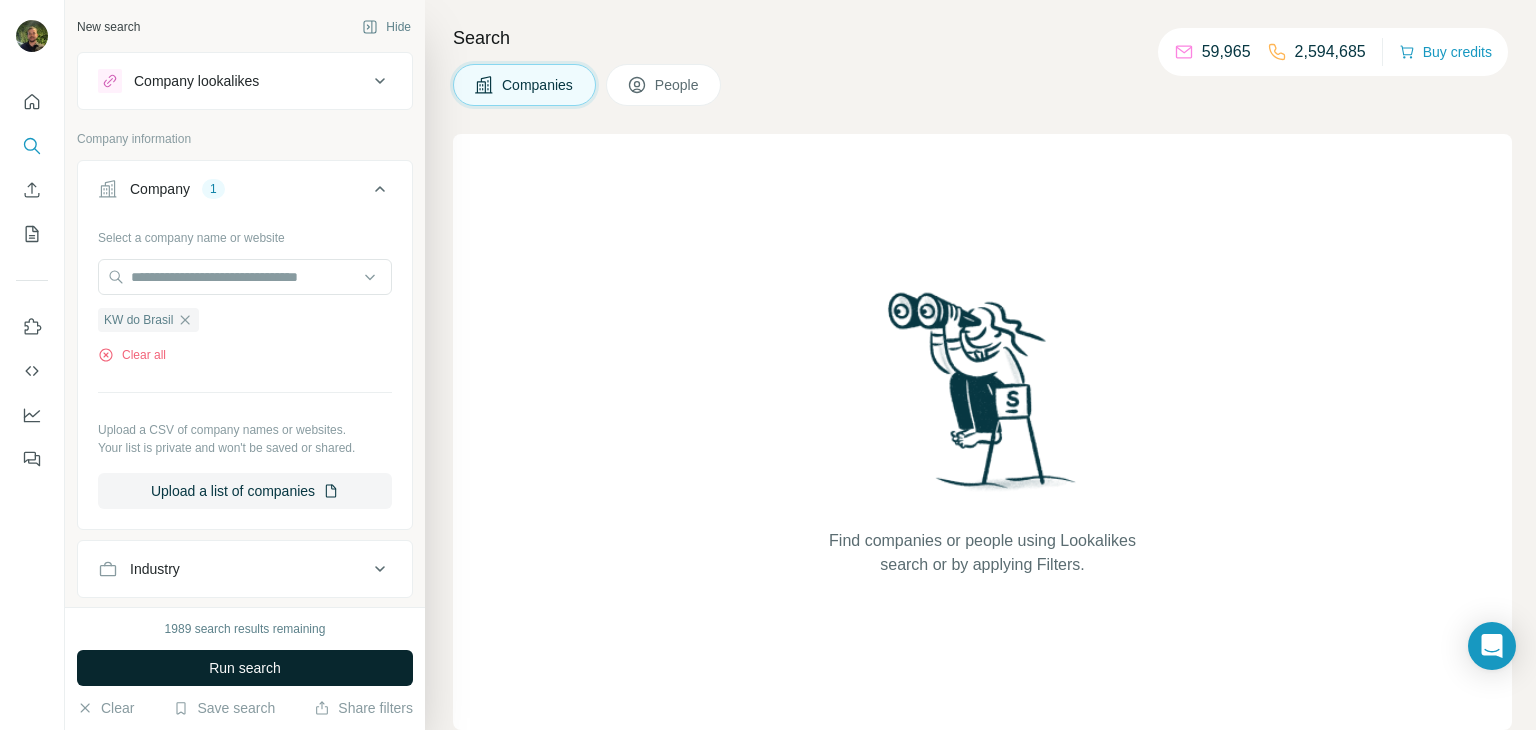 click on "Run search" at bounding box center (245, 668) 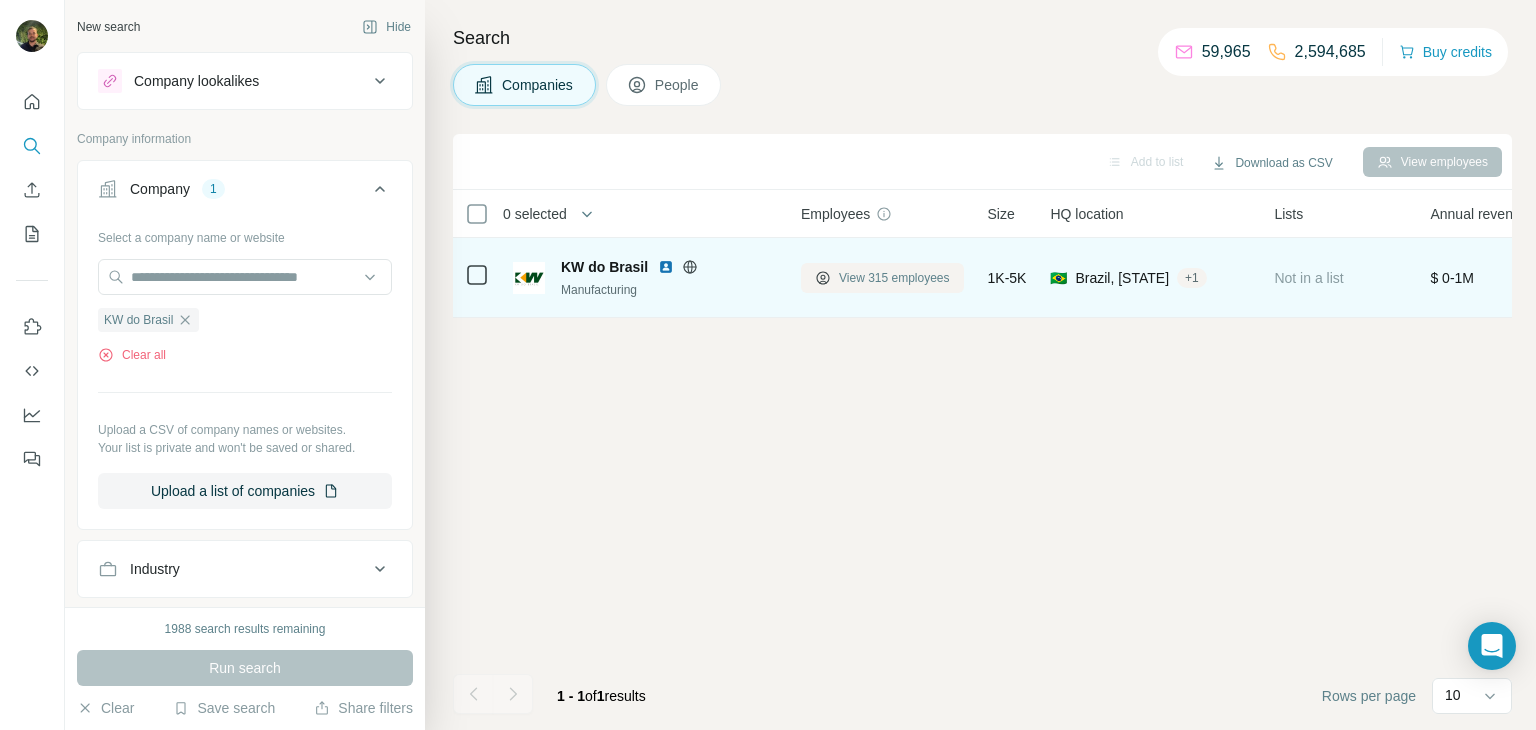 click on "View 315 employees" at bounding box center [882, 278] 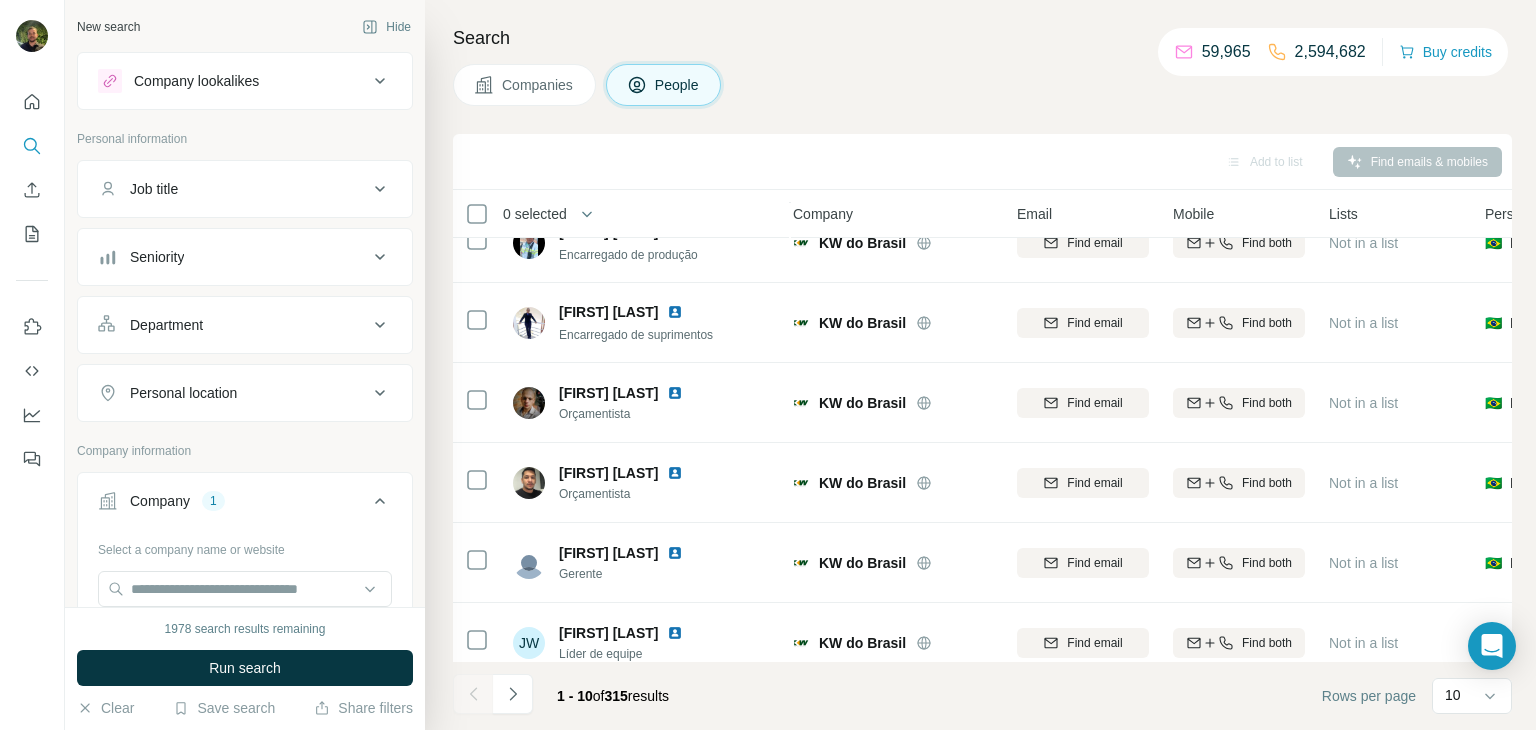 scroll, scrollTop: 376, scrollLeft: 8, axis: both 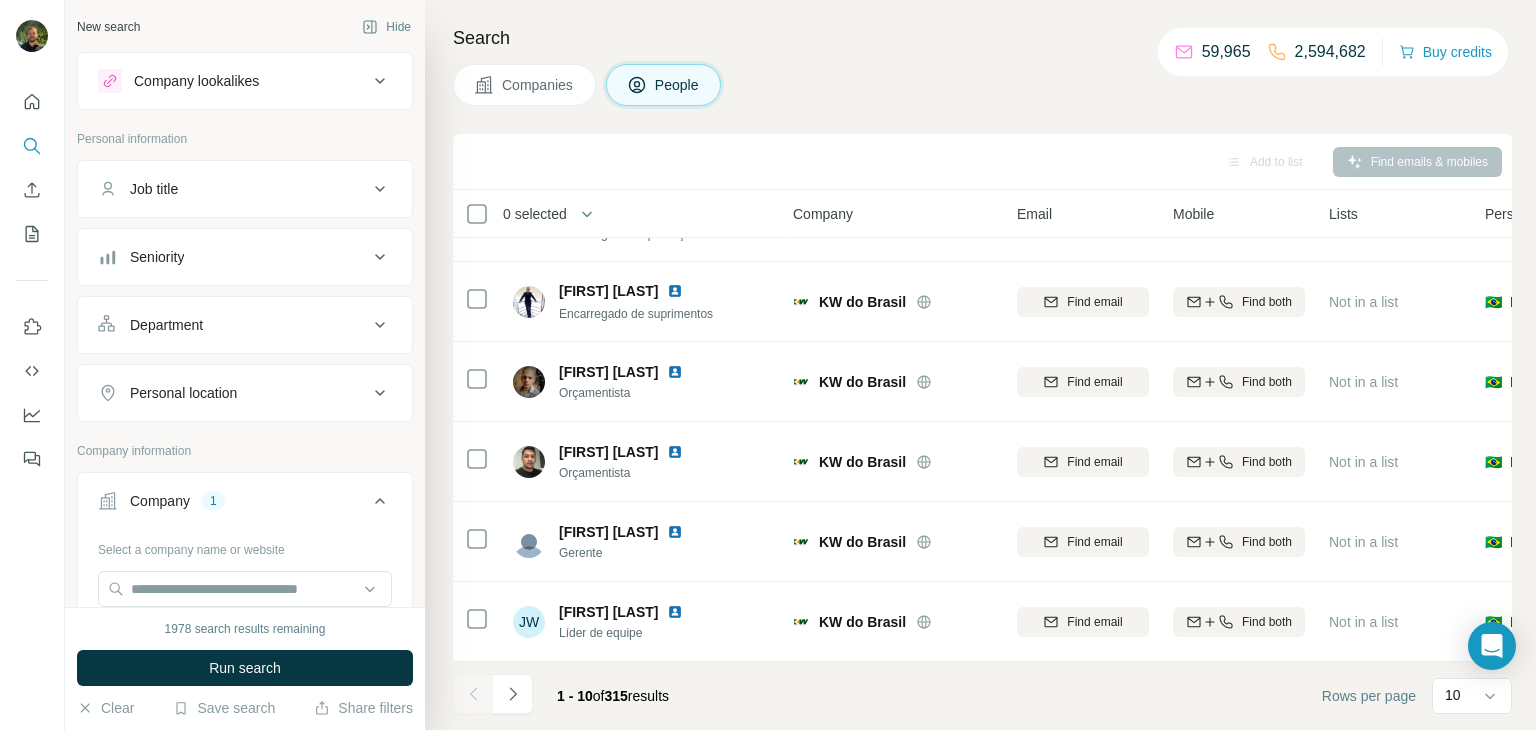 click on "Job title" at bounding box center [245, 189] 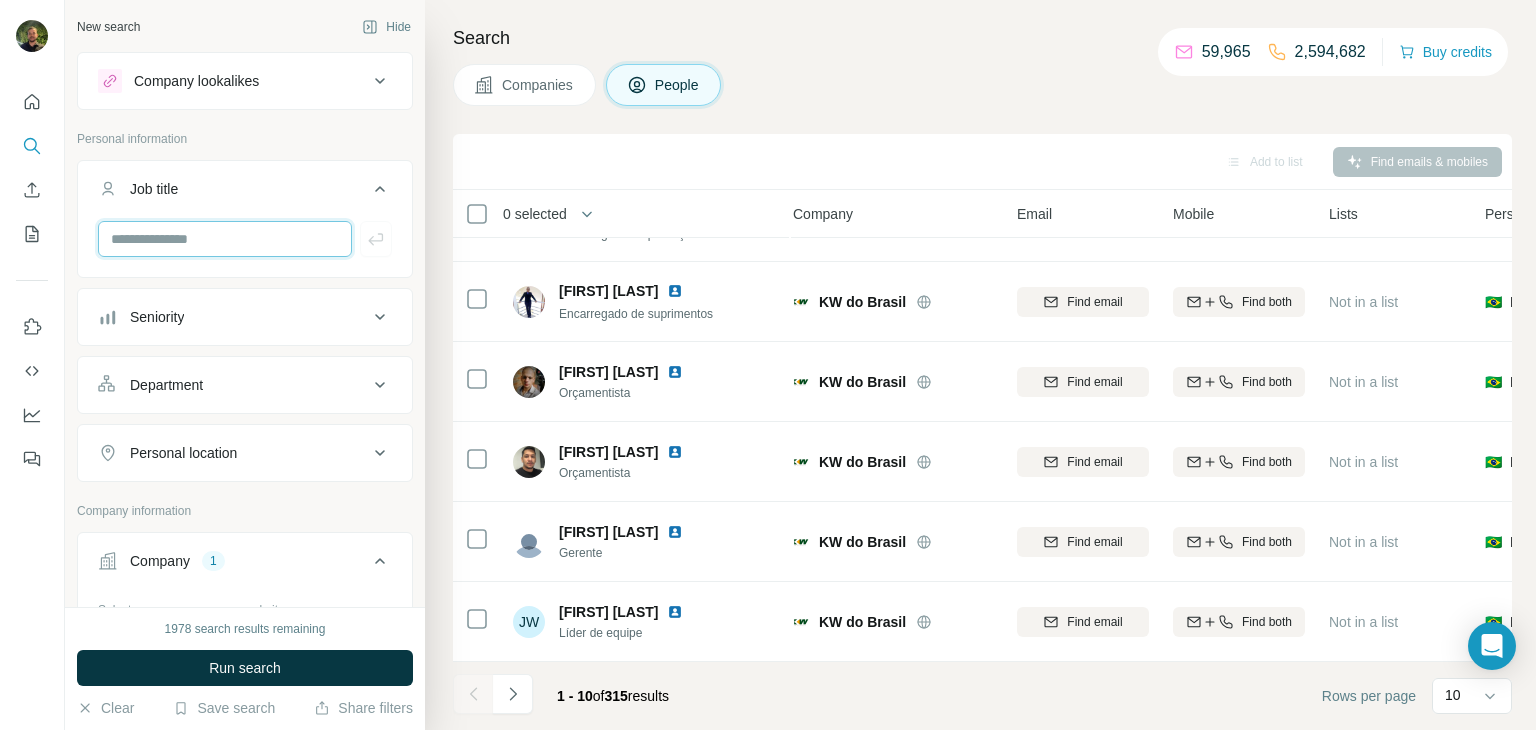 click at bounding box center (225, 239) 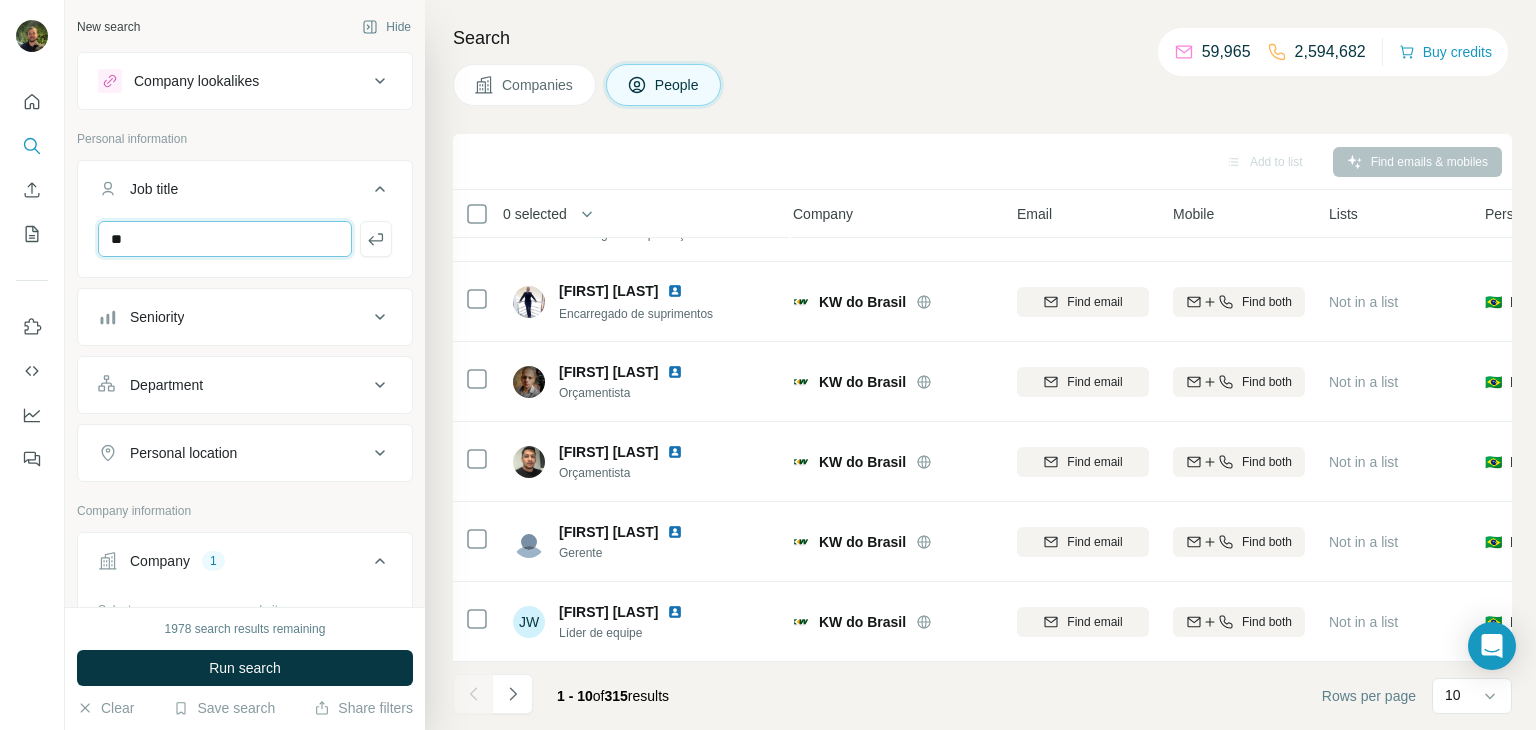 type on "*" 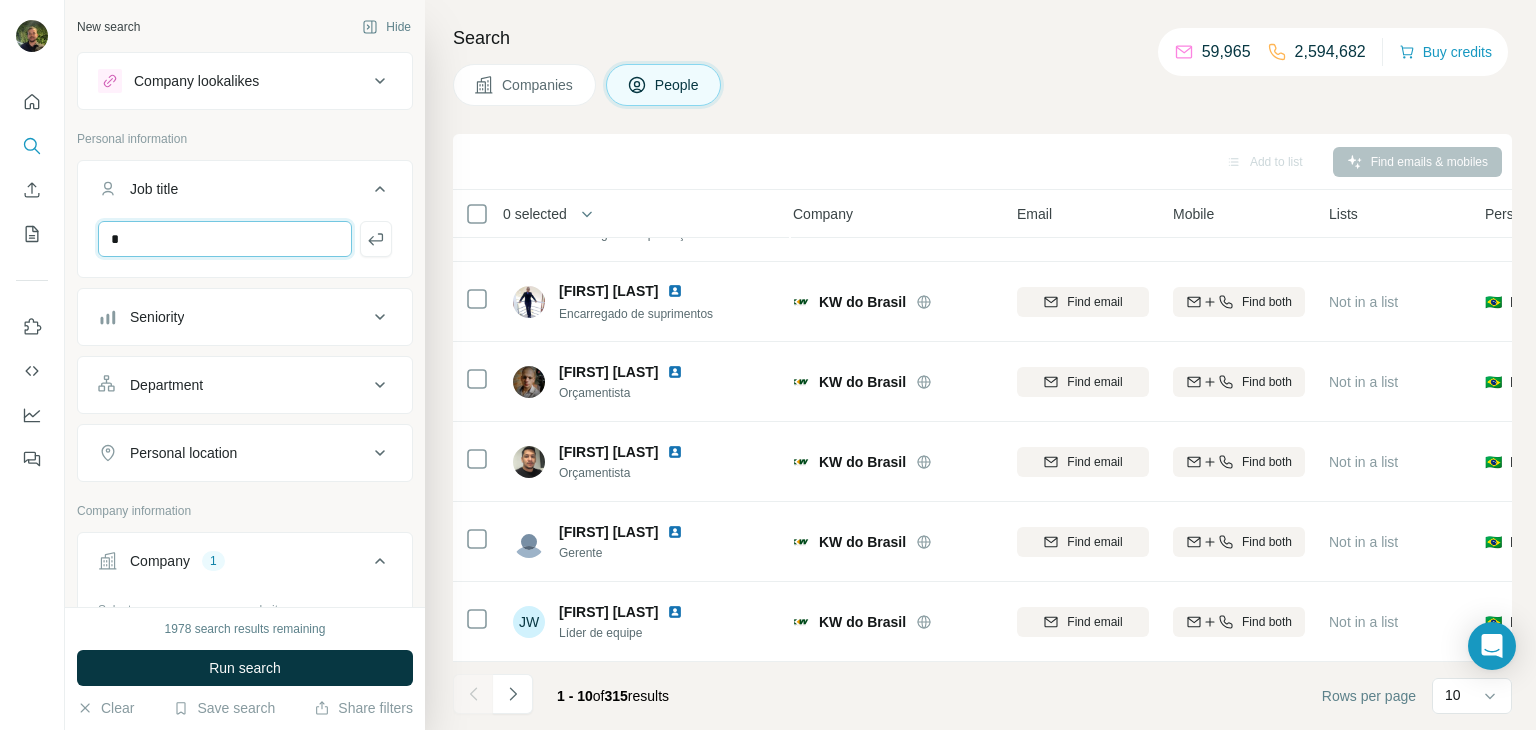 type 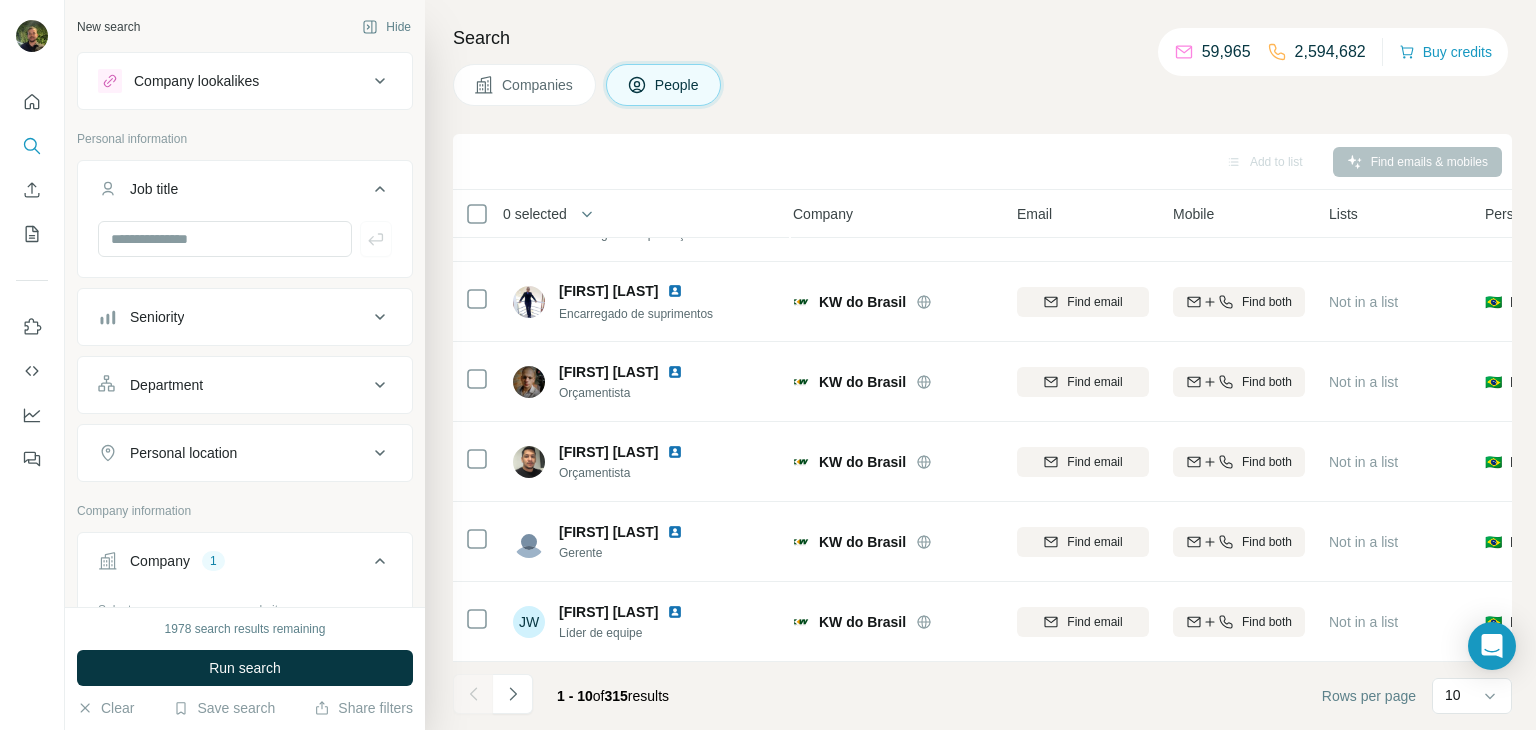 click on "Add to list Find emails & mobiles" at bounding box center [982, 162] 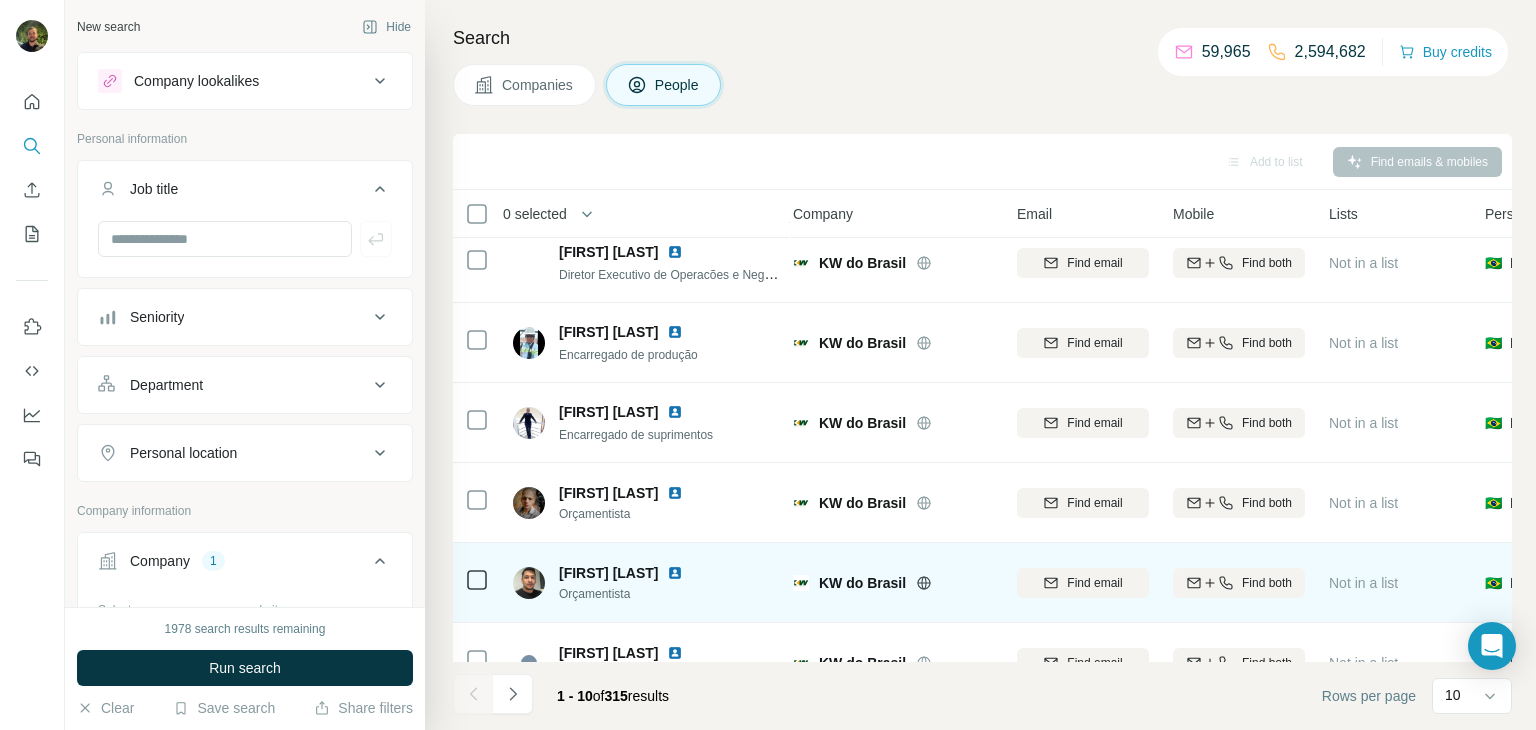 scroll, scrollTop: 376, scrollLeft: 8, axis: both 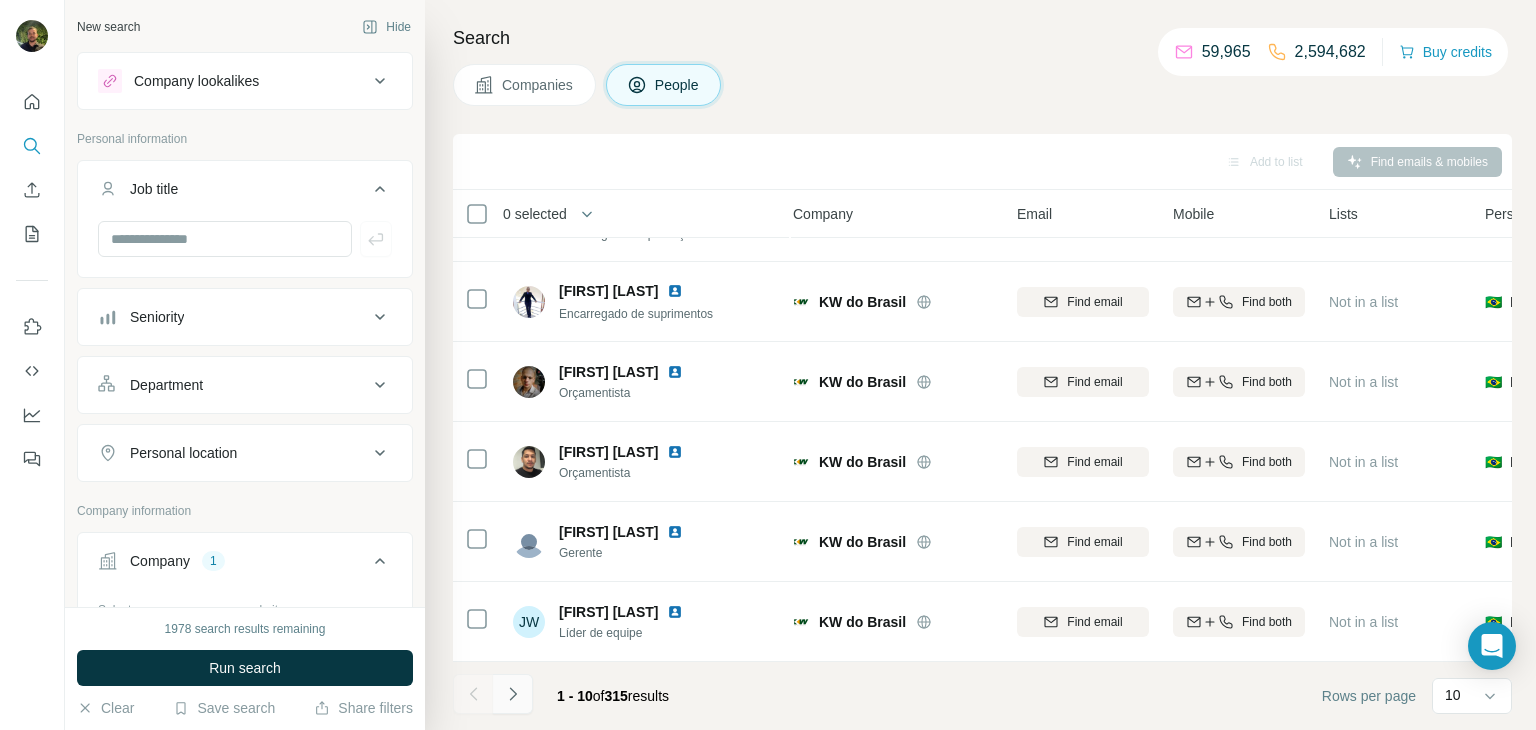 click 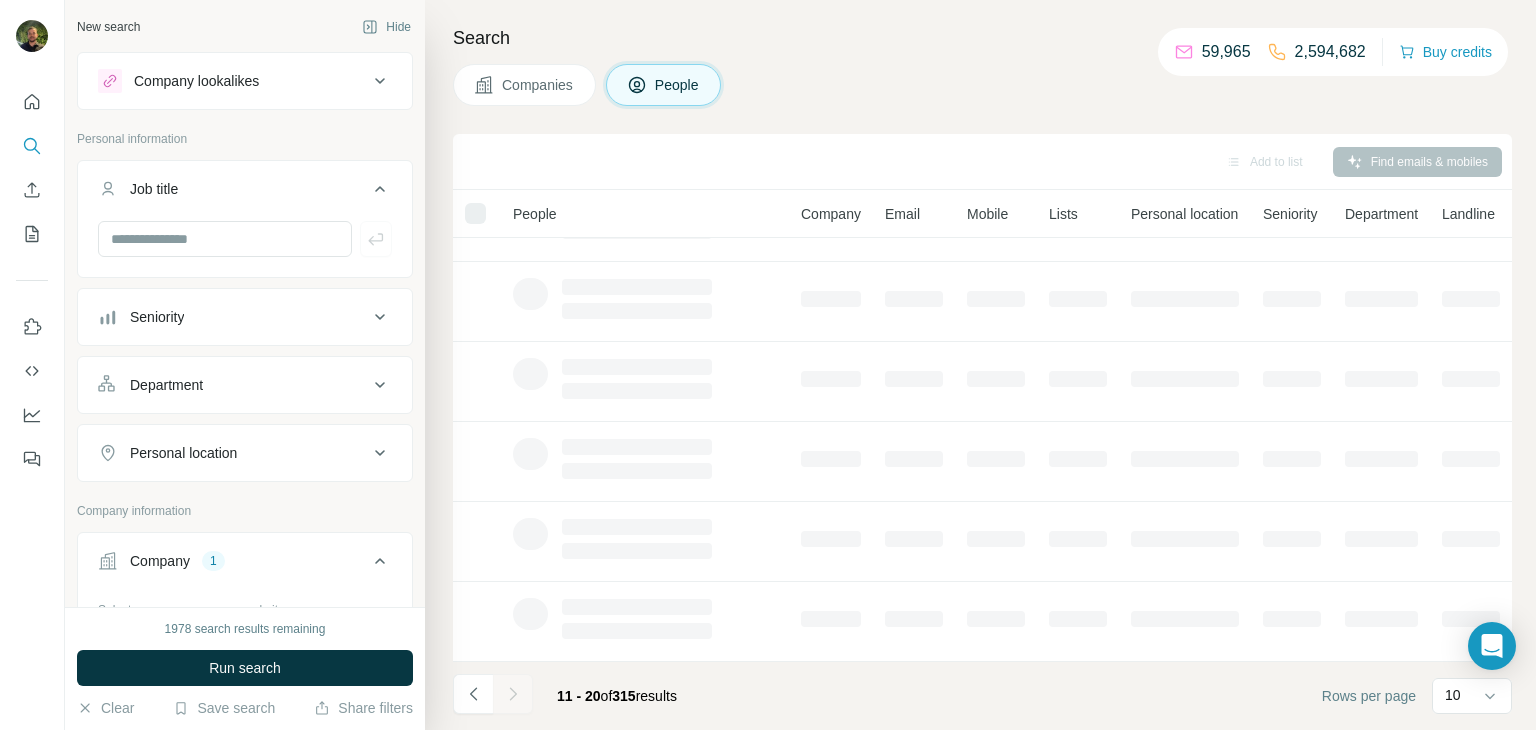 scroll, scrollTop: 376, scrollLeft: 0, axis: vertical 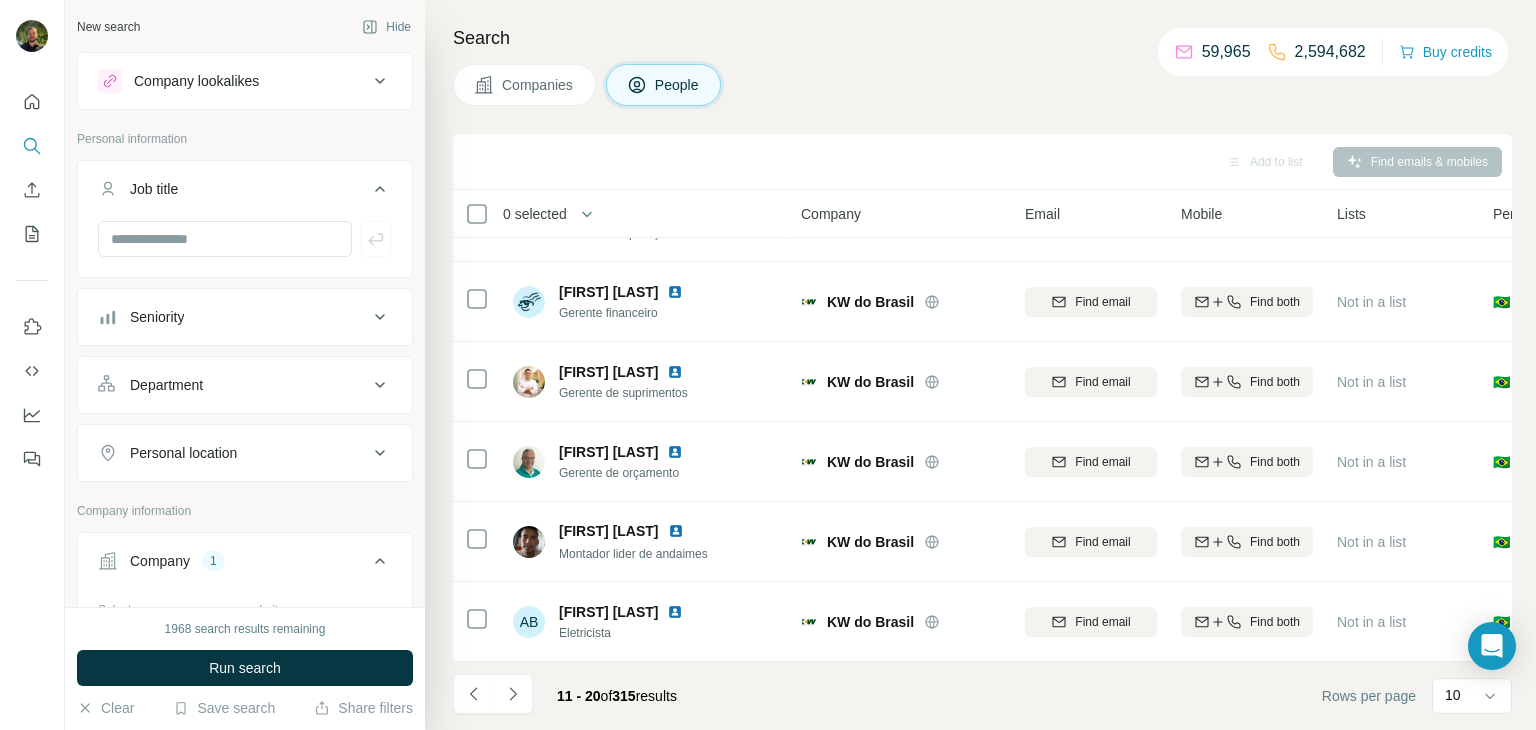 click 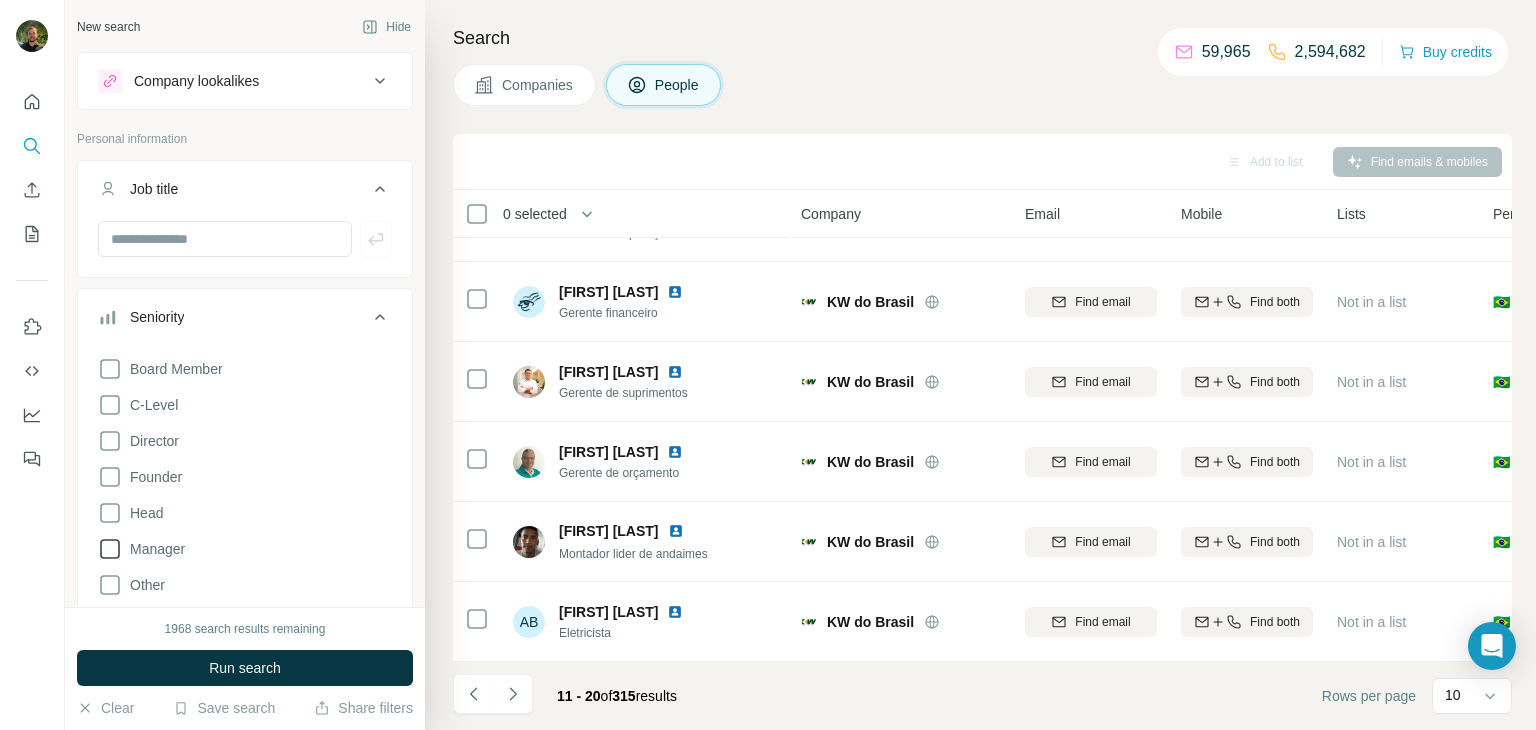 click 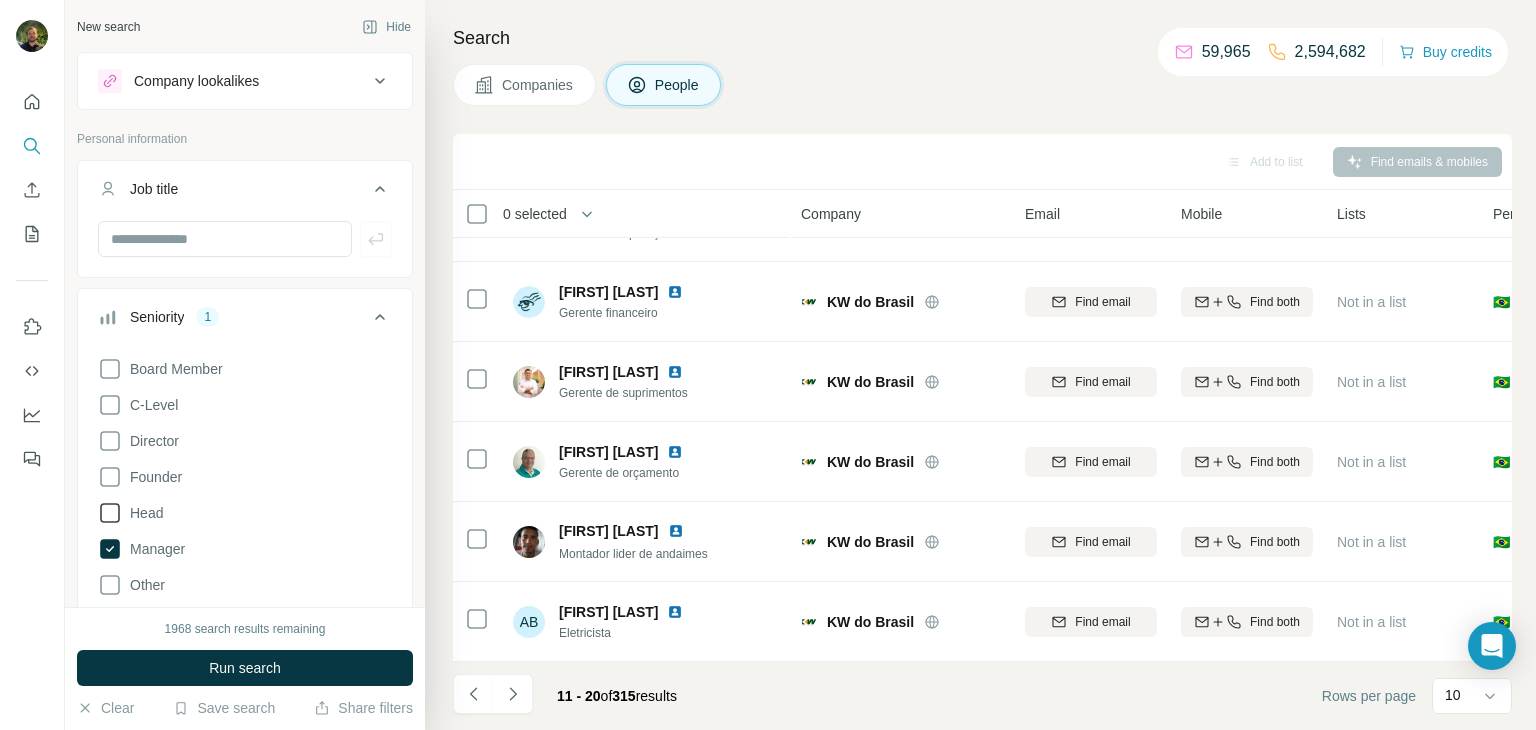 click 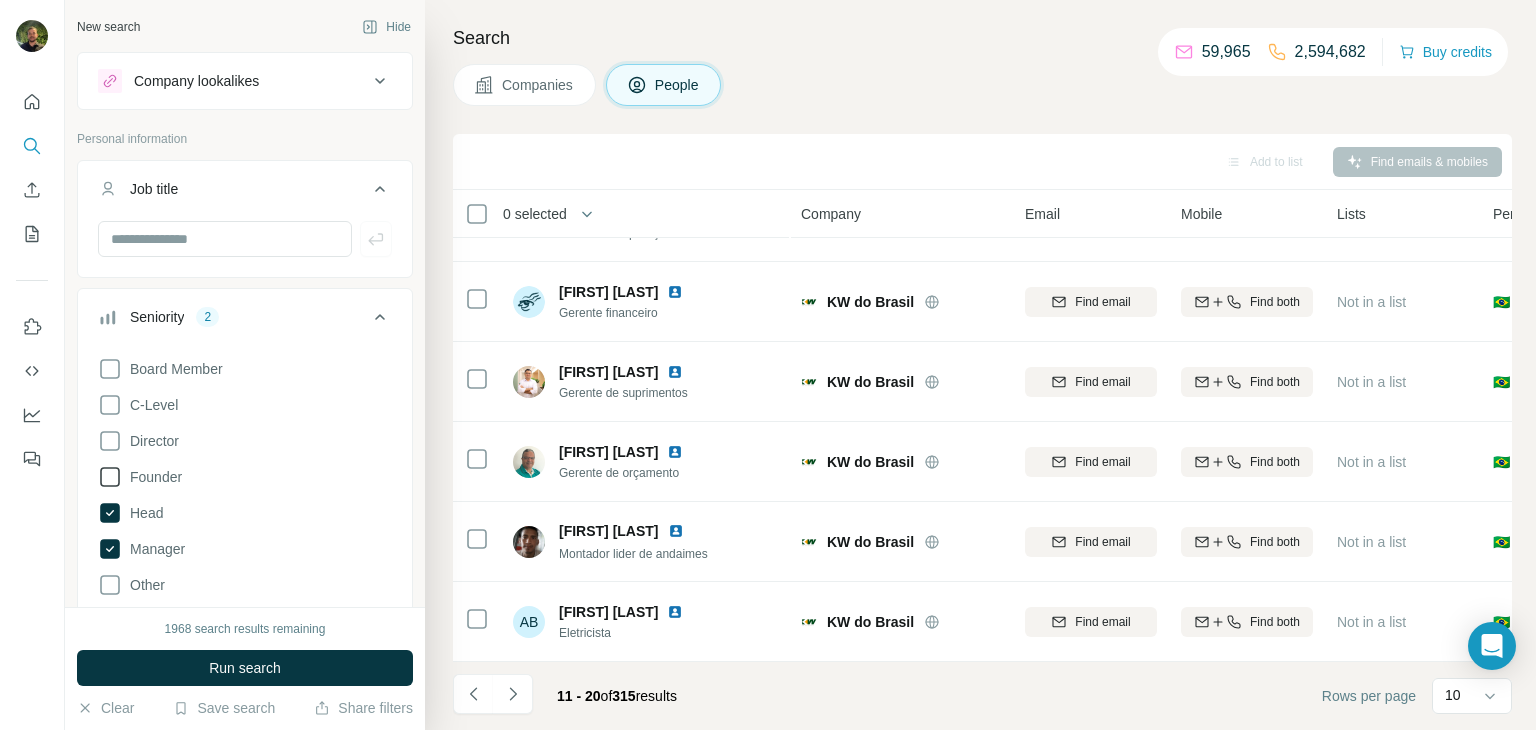 click 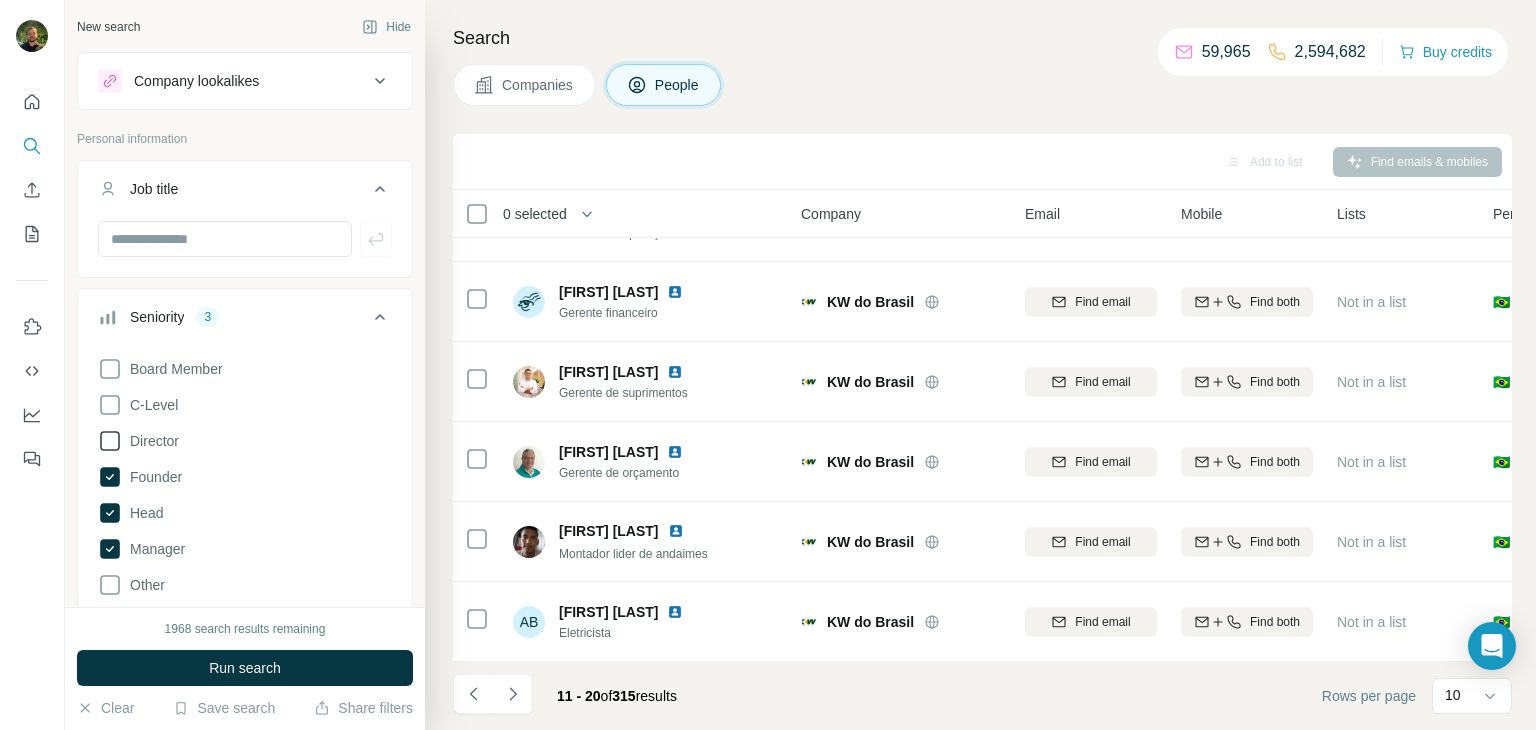 click 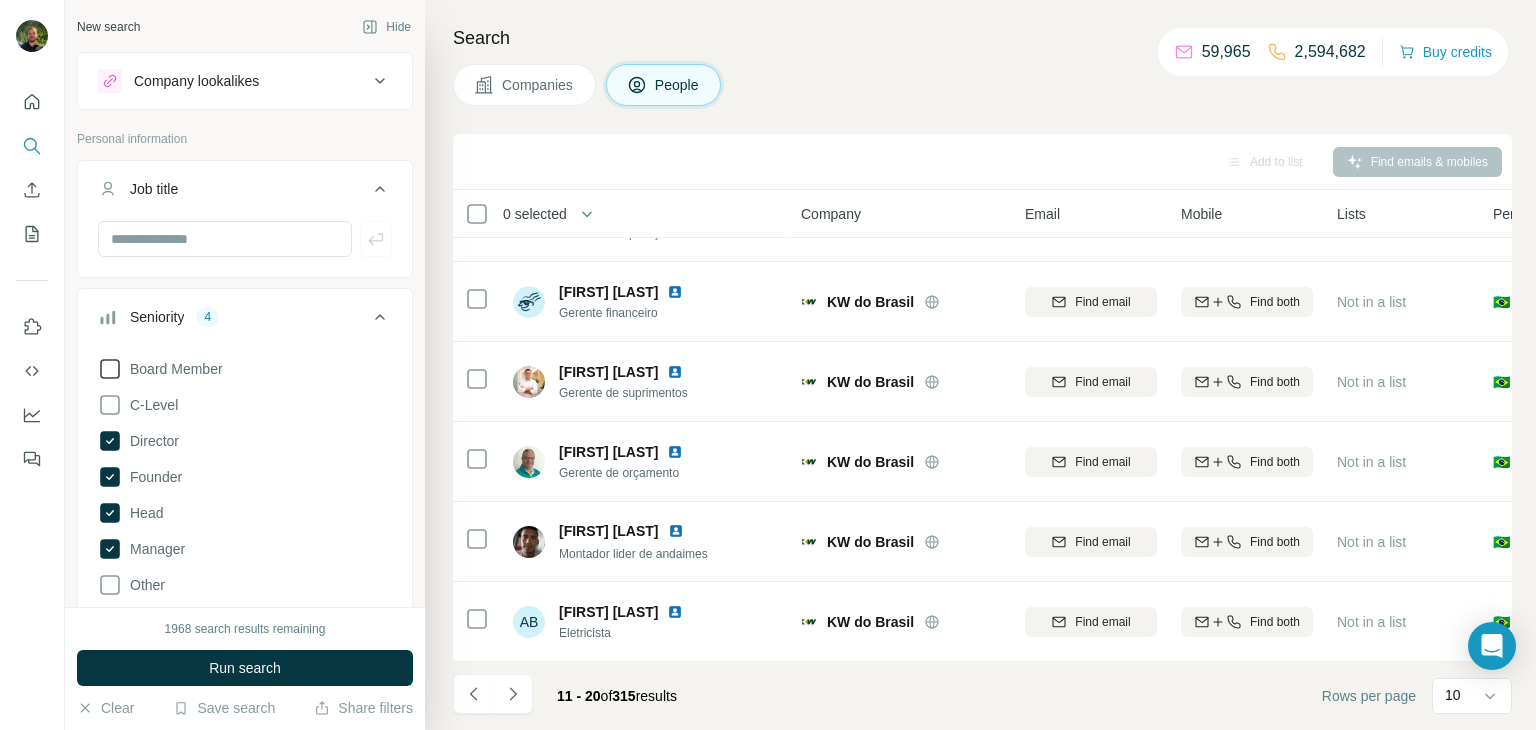 click 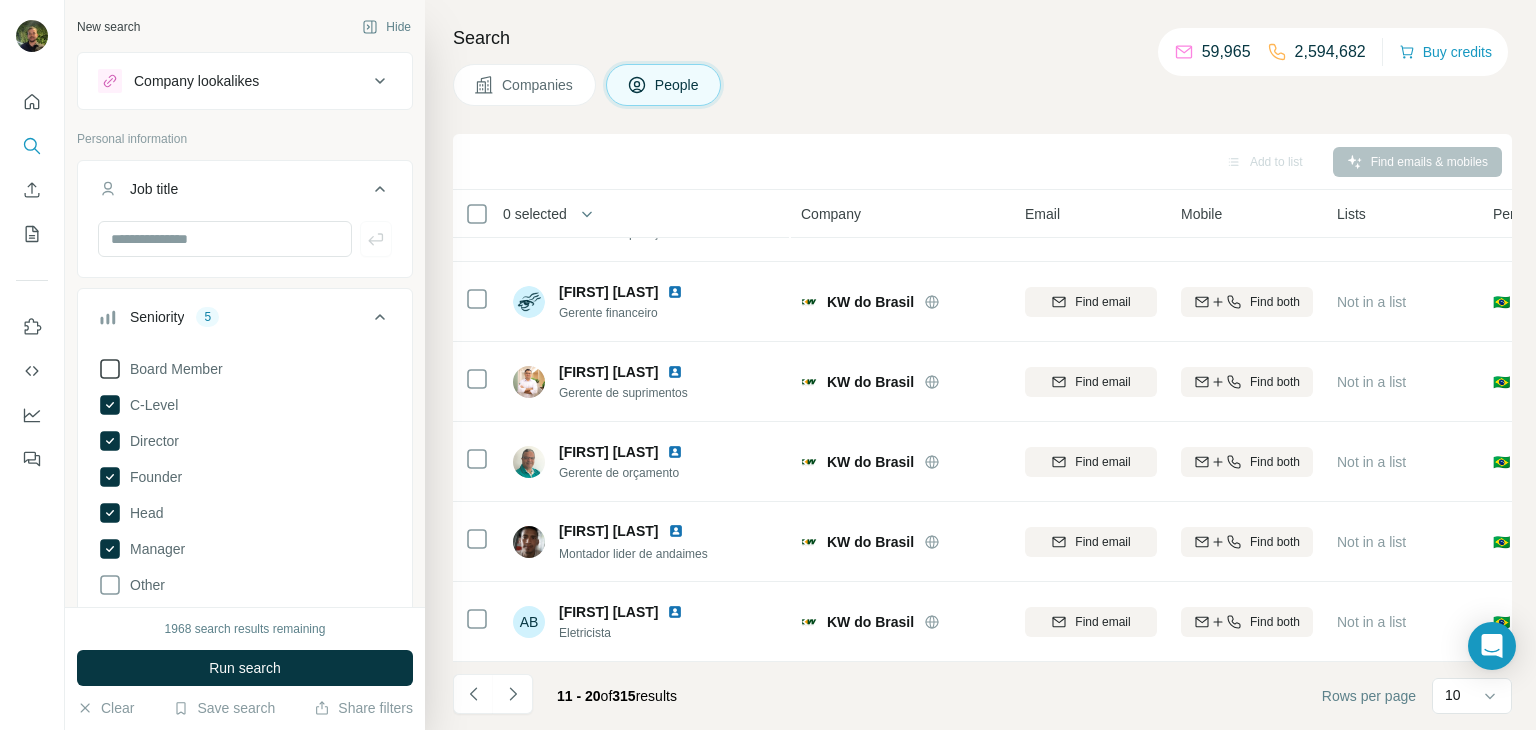 click 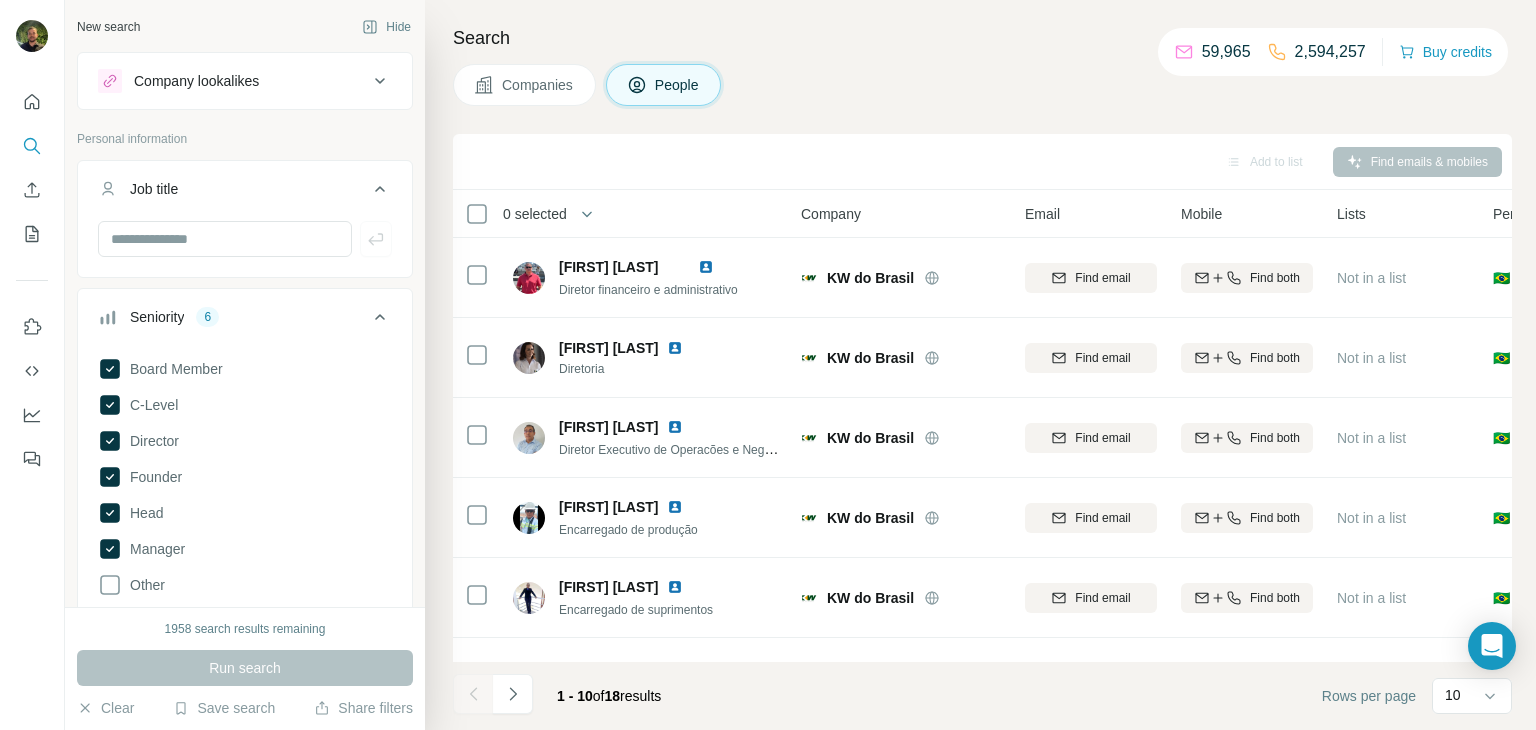 scroll, scrollTop: 376, scrollLeft: 0, axis: vertical 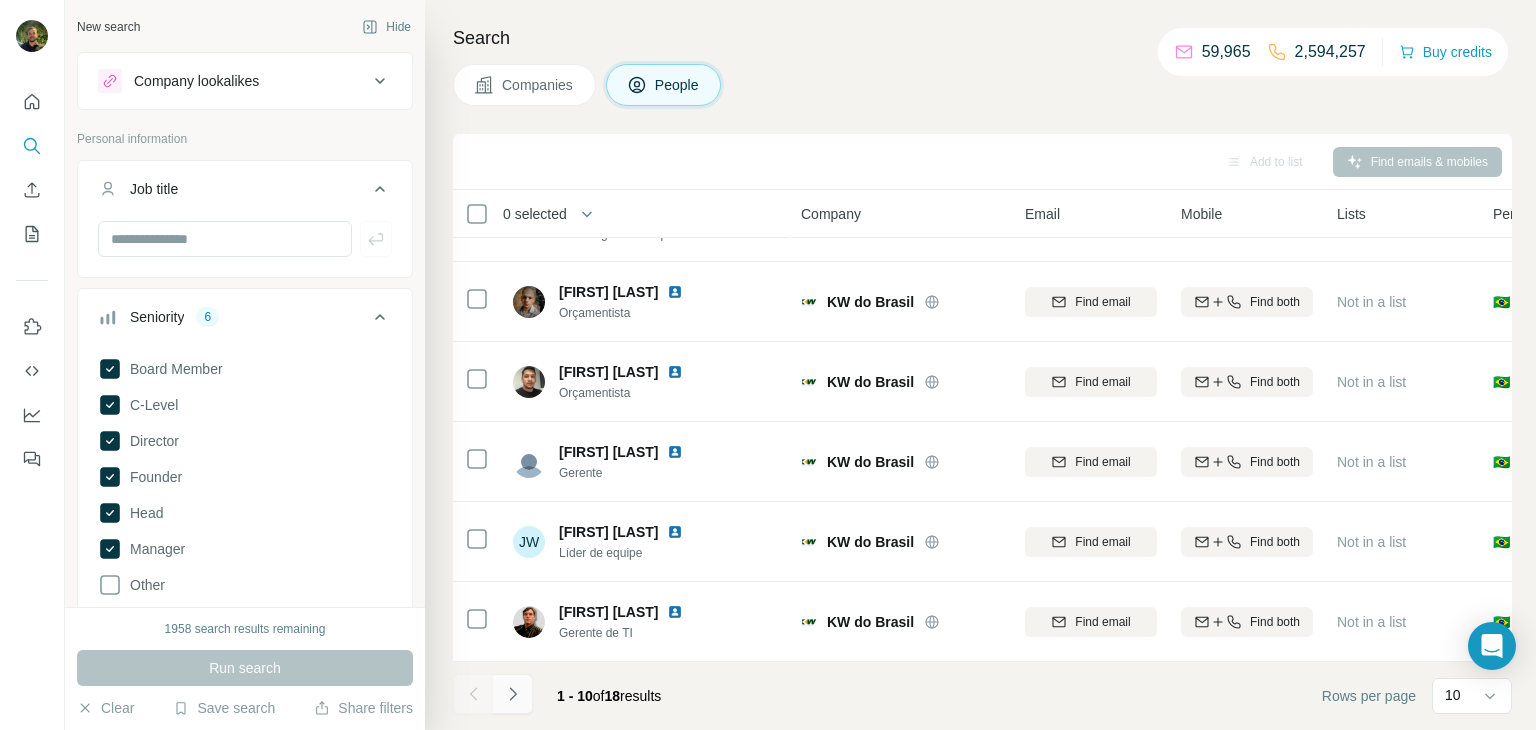 click 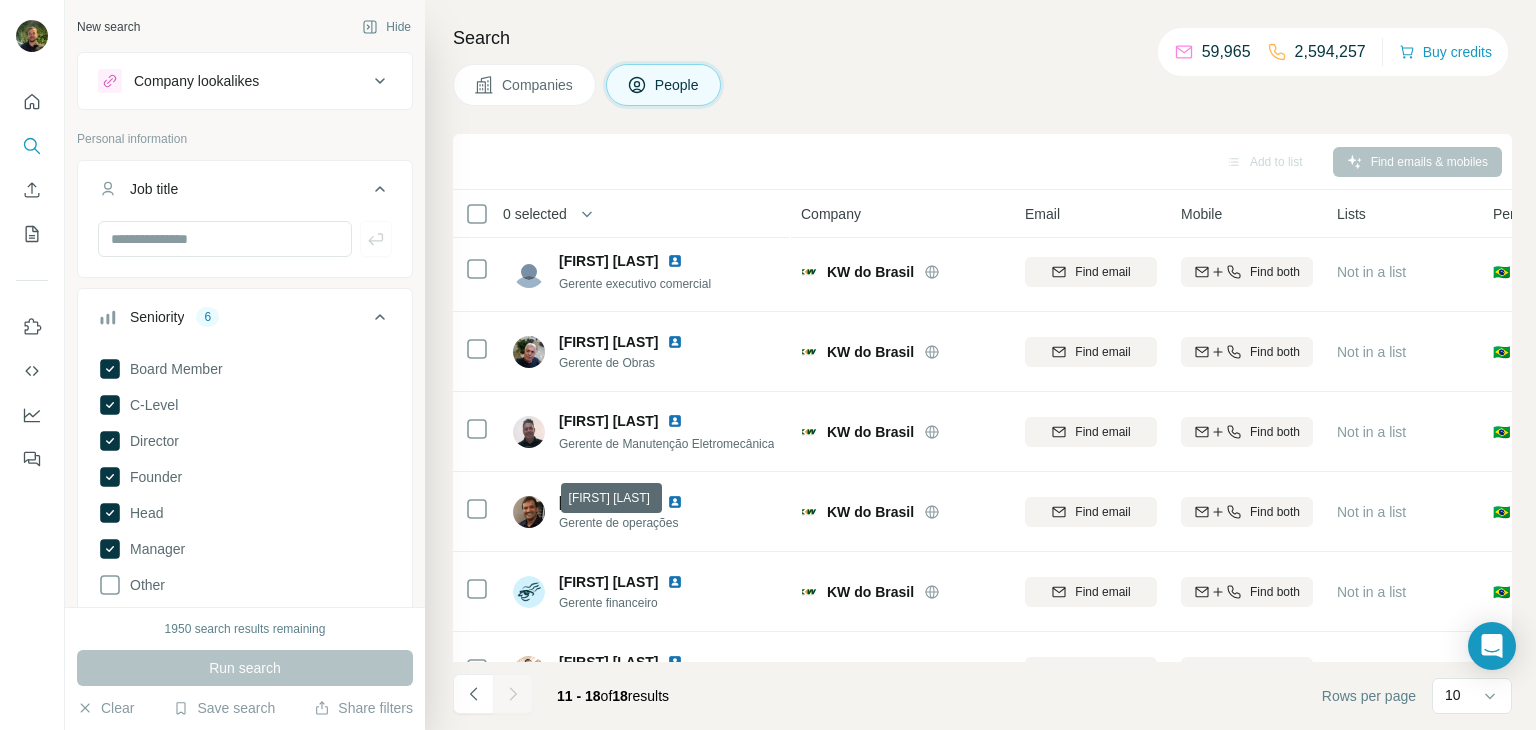 scroll, scrollTop: 0, scrollLeft: 0, axis: both 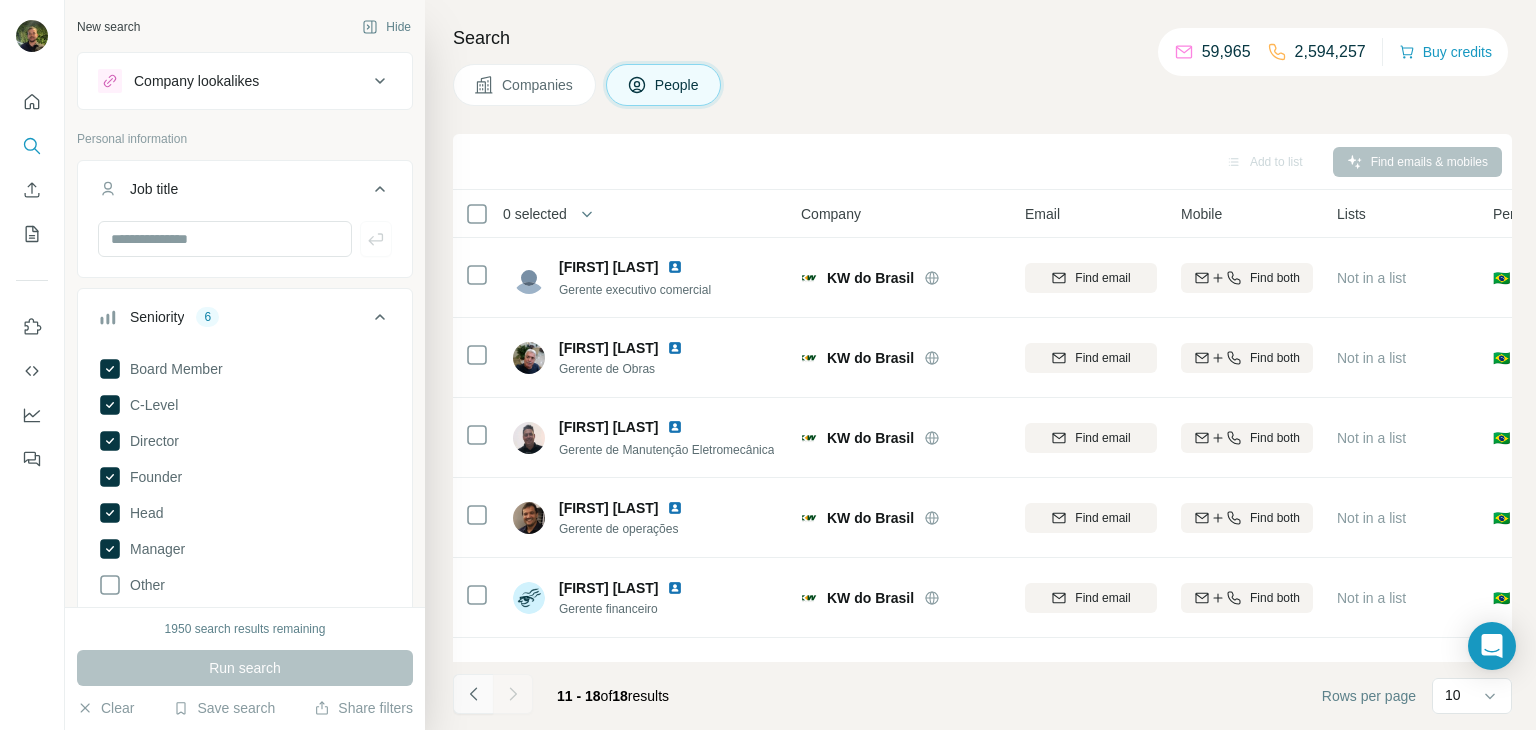click 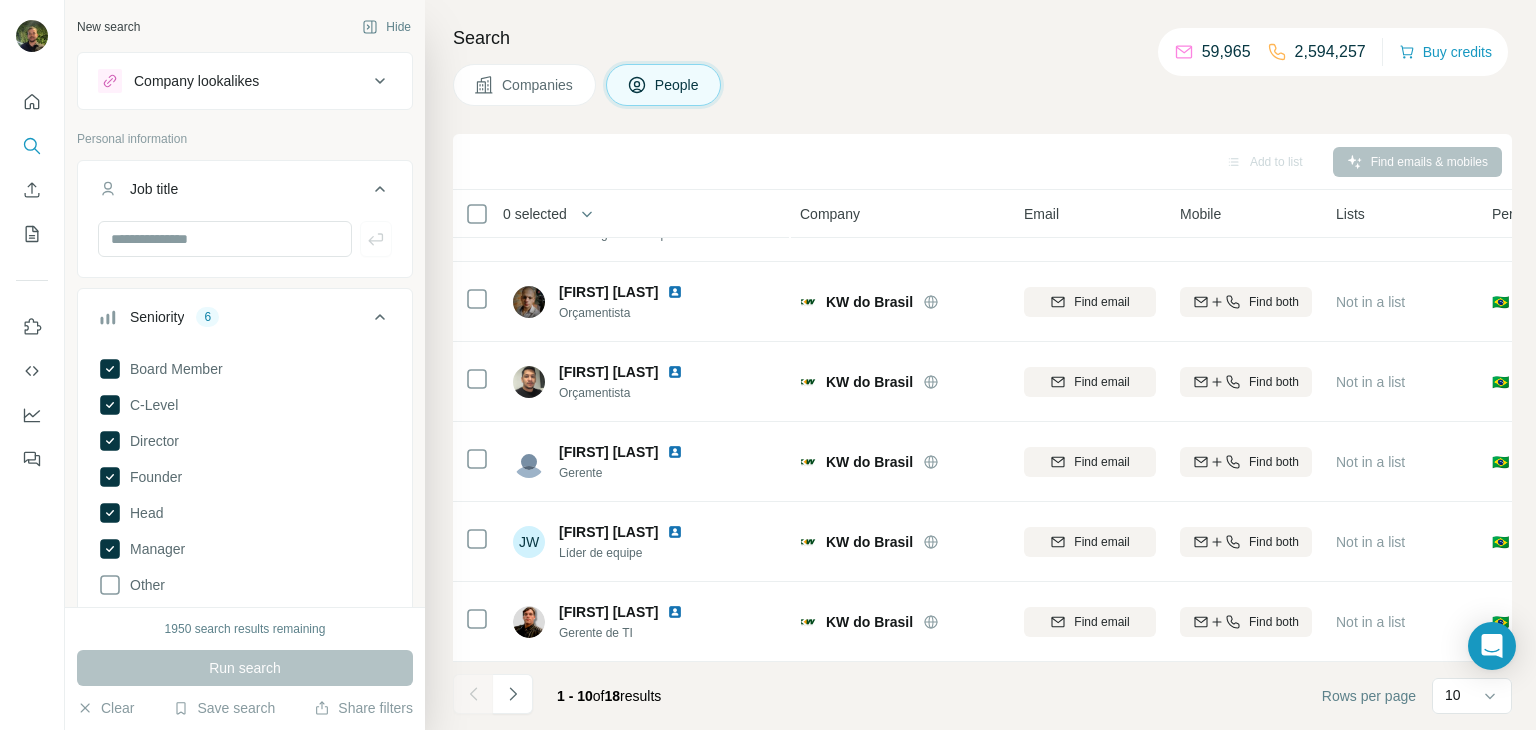 scroll, scrollTop: 376, scrollLeft: 4, axis: both 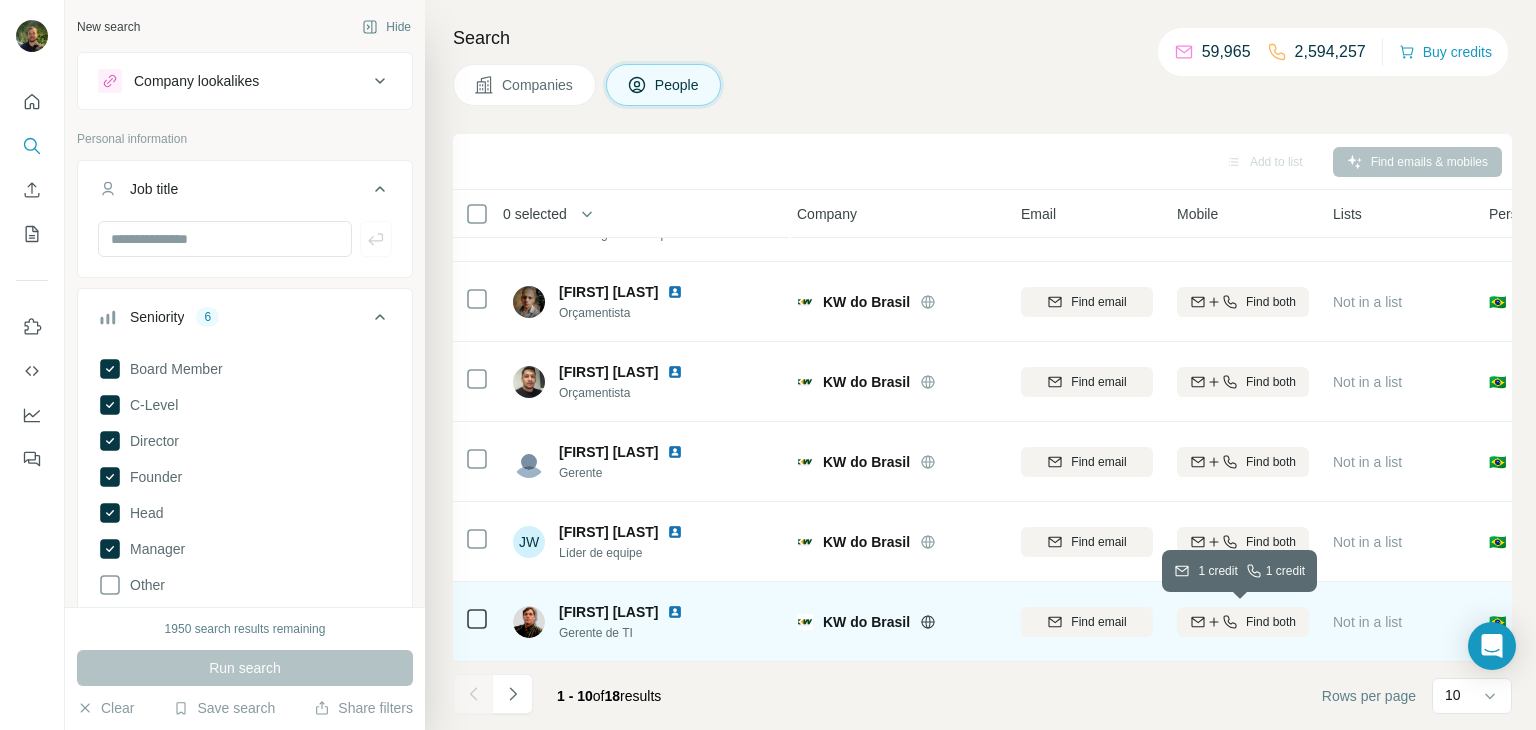 click on "Find both" at bounding box center [1271, 622] 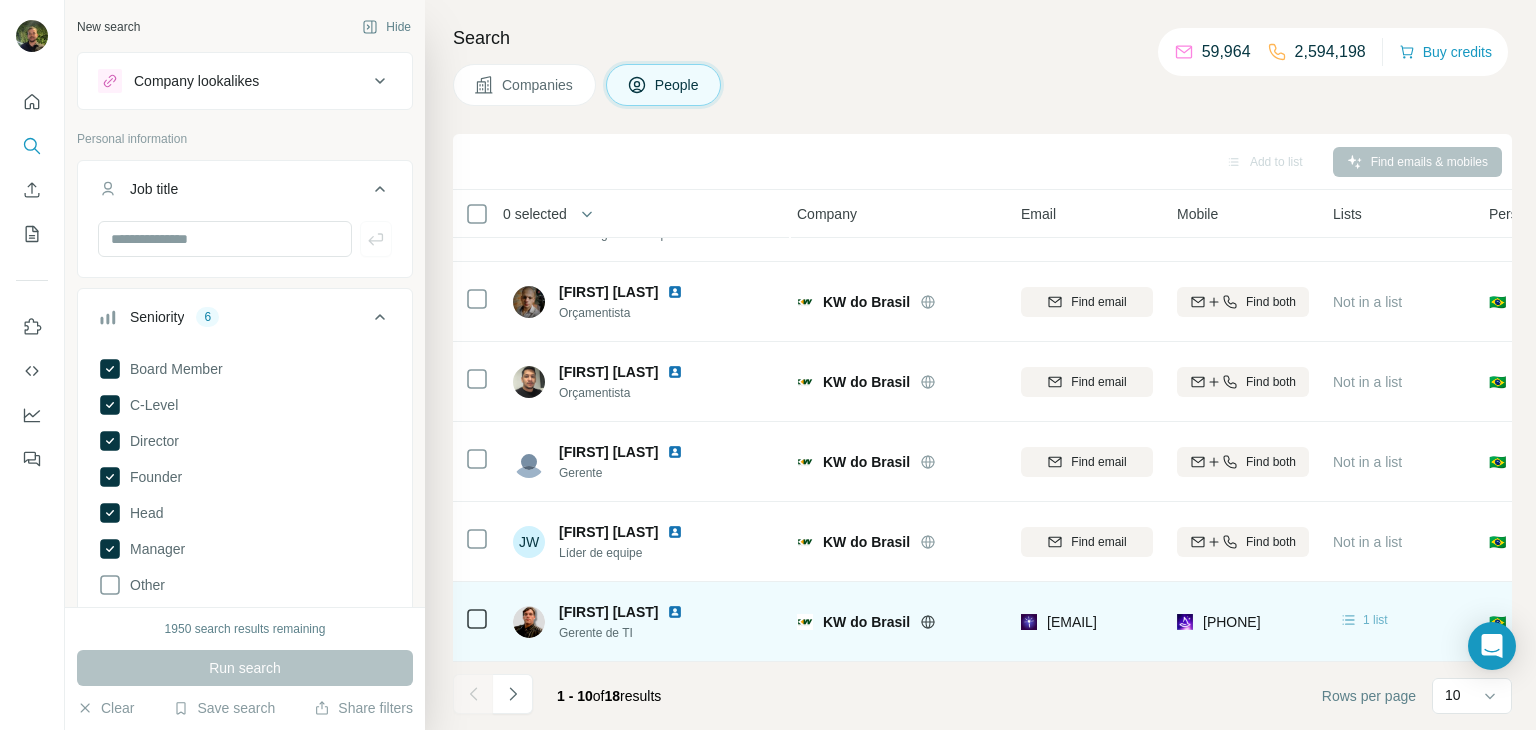 click on "1 list" at bounding box center (1363, 620) 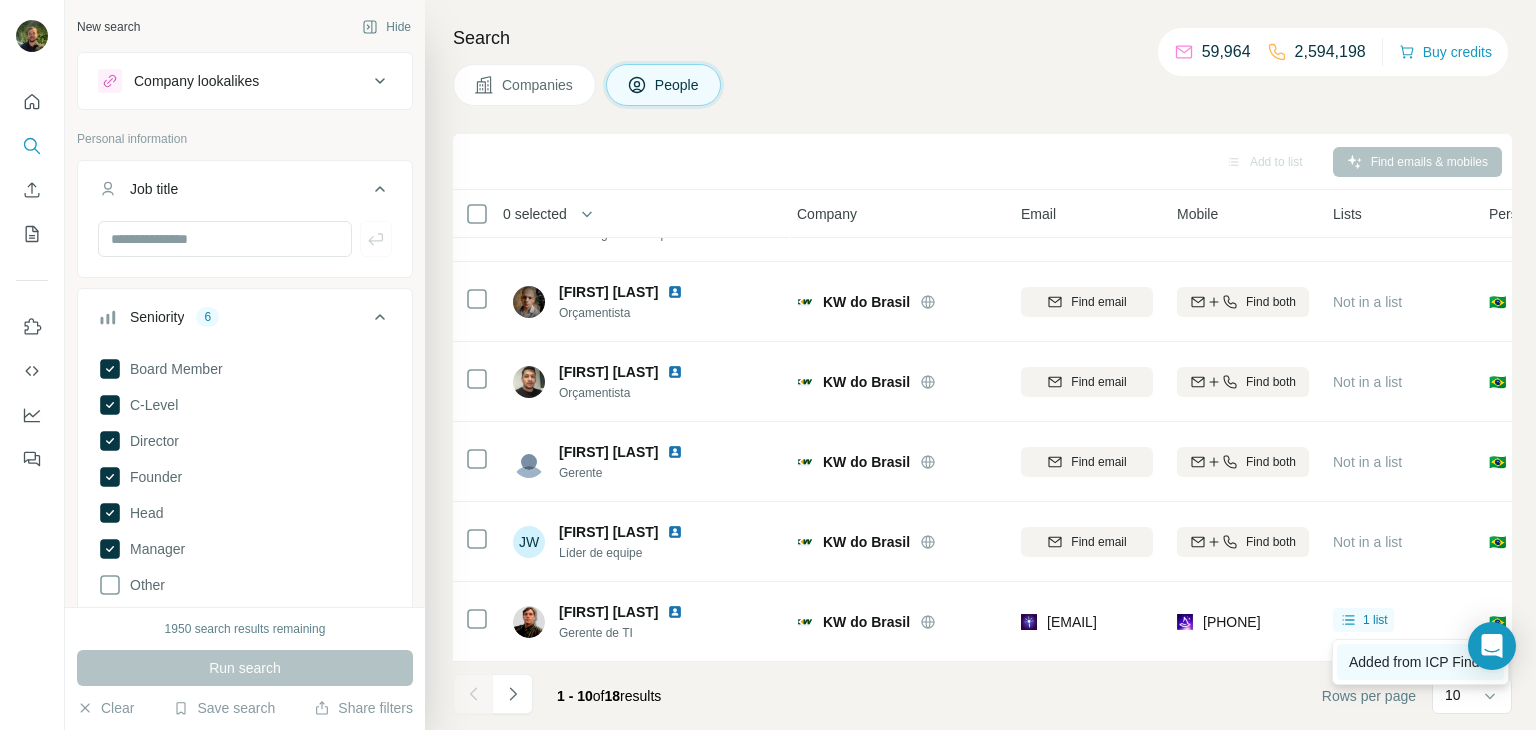 click on "Added from ICP Finder" at bounding box center [1420, 662] 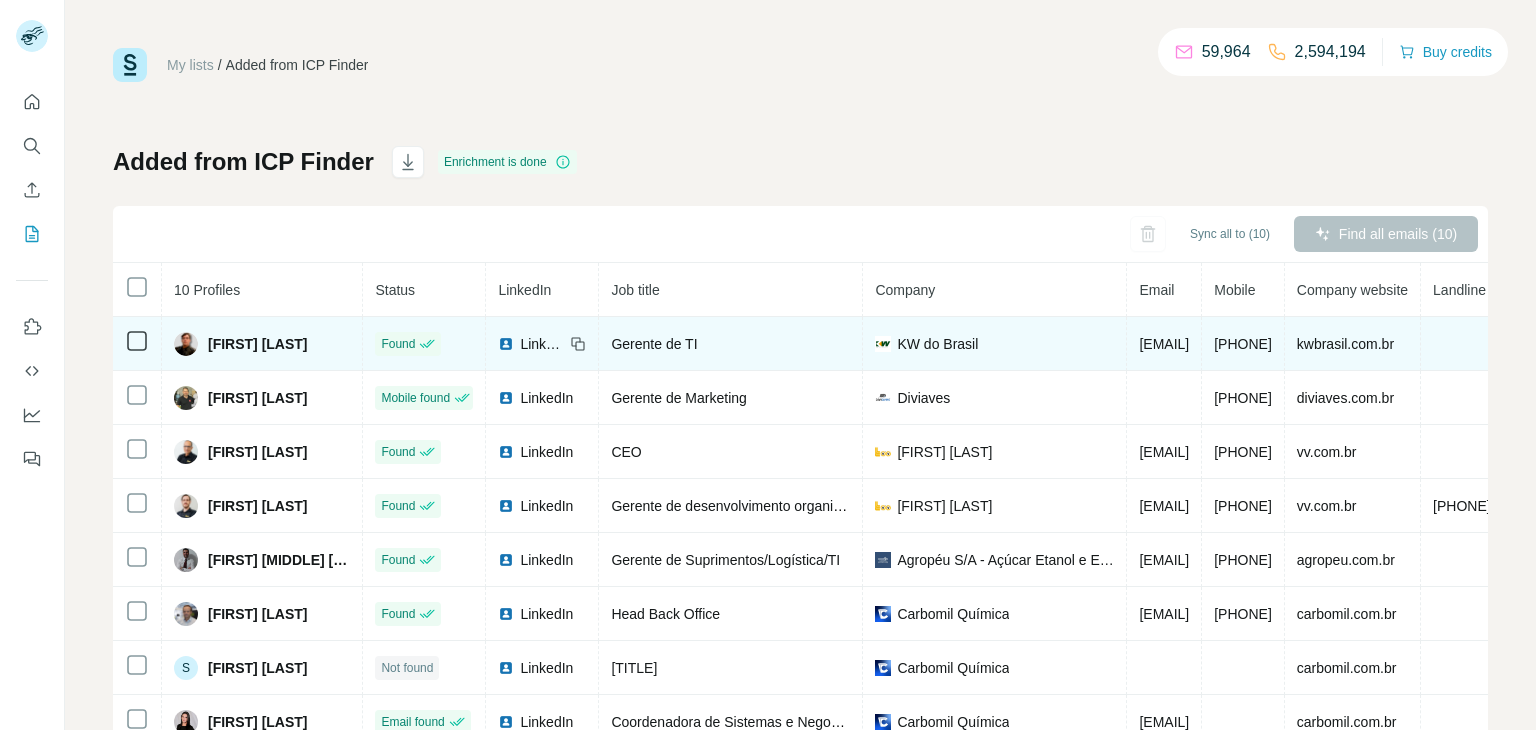 scroll, scrollTop: 0, scrollLeft: 0, axis: both 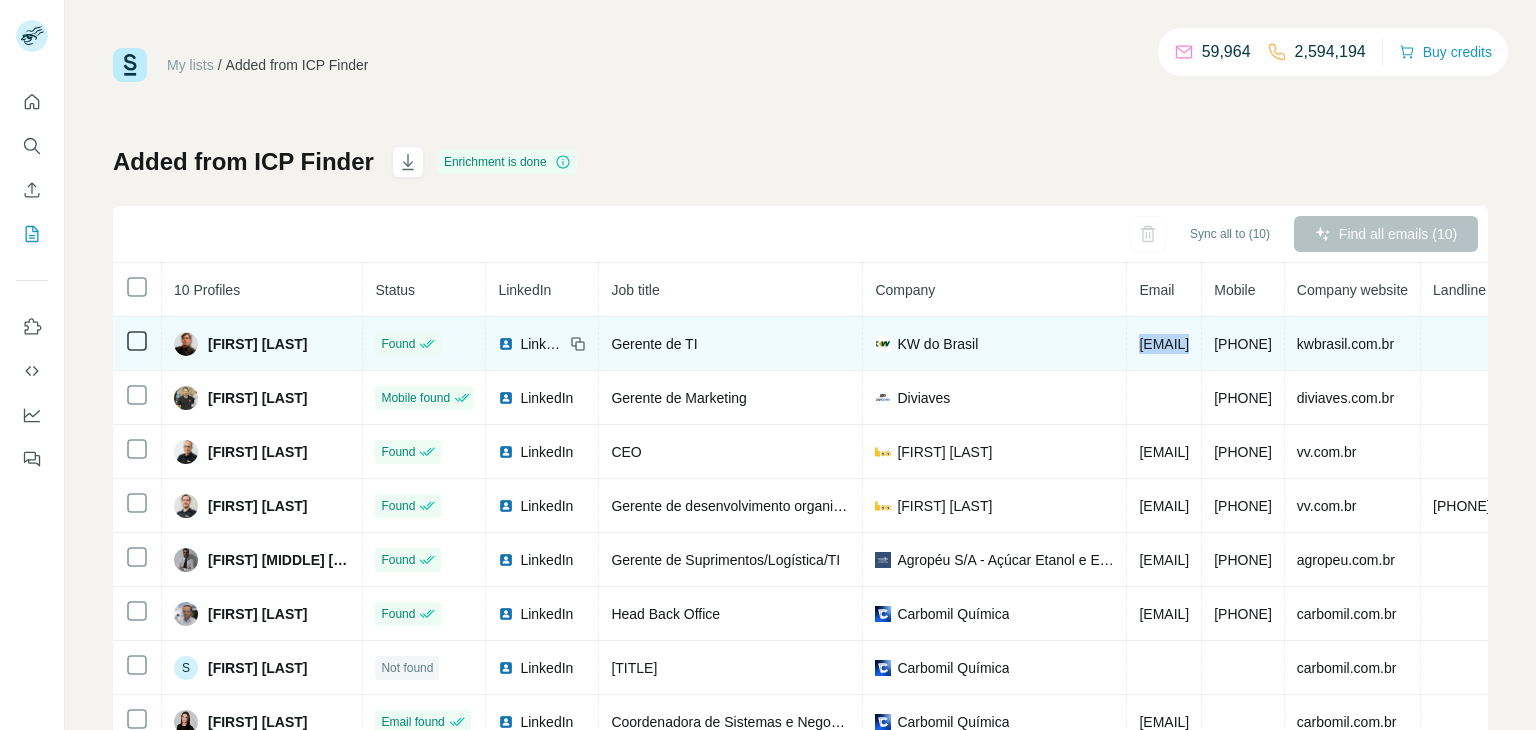 copy on "kaio@kwbrasil.com.br" 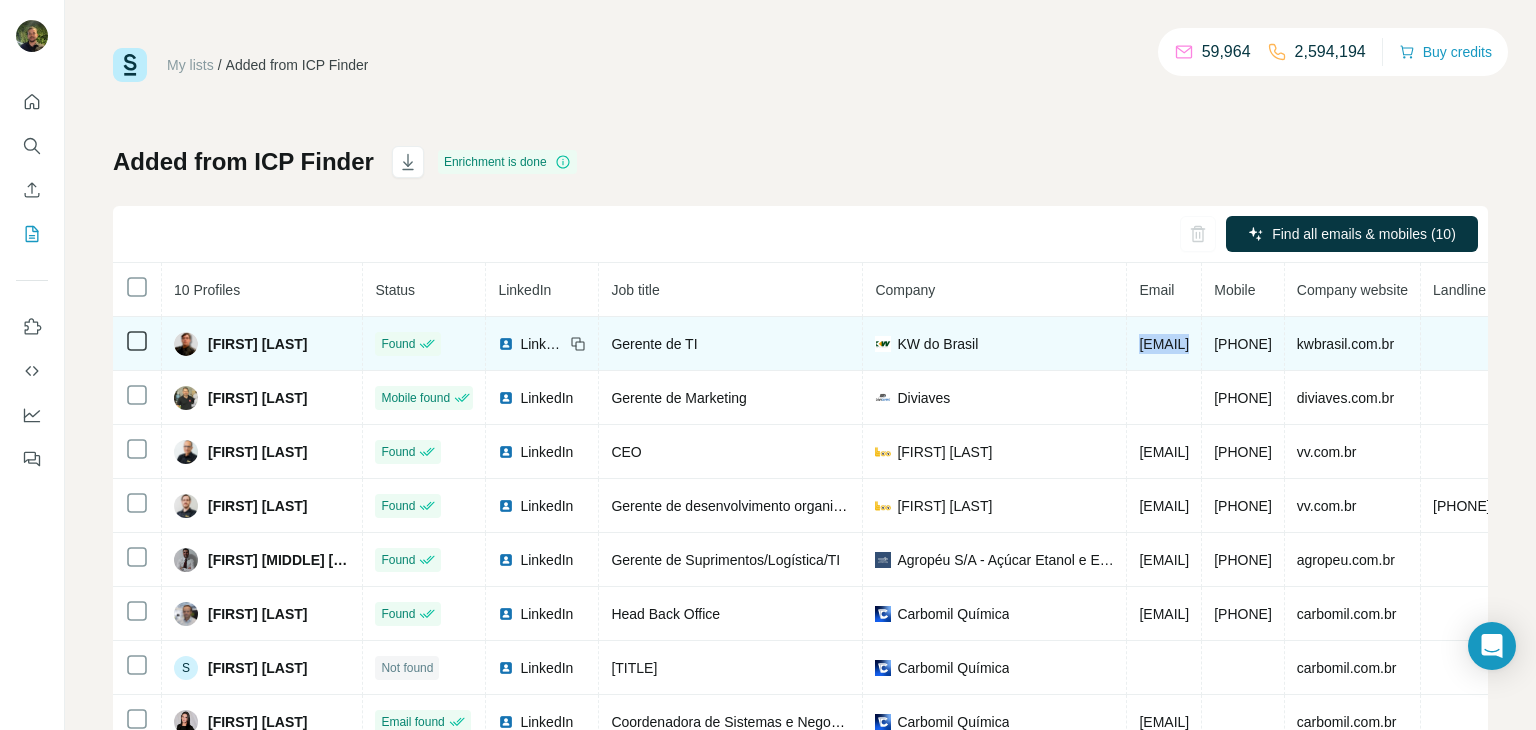 click on "+5571997300961" at bounding box center (1243, 344) 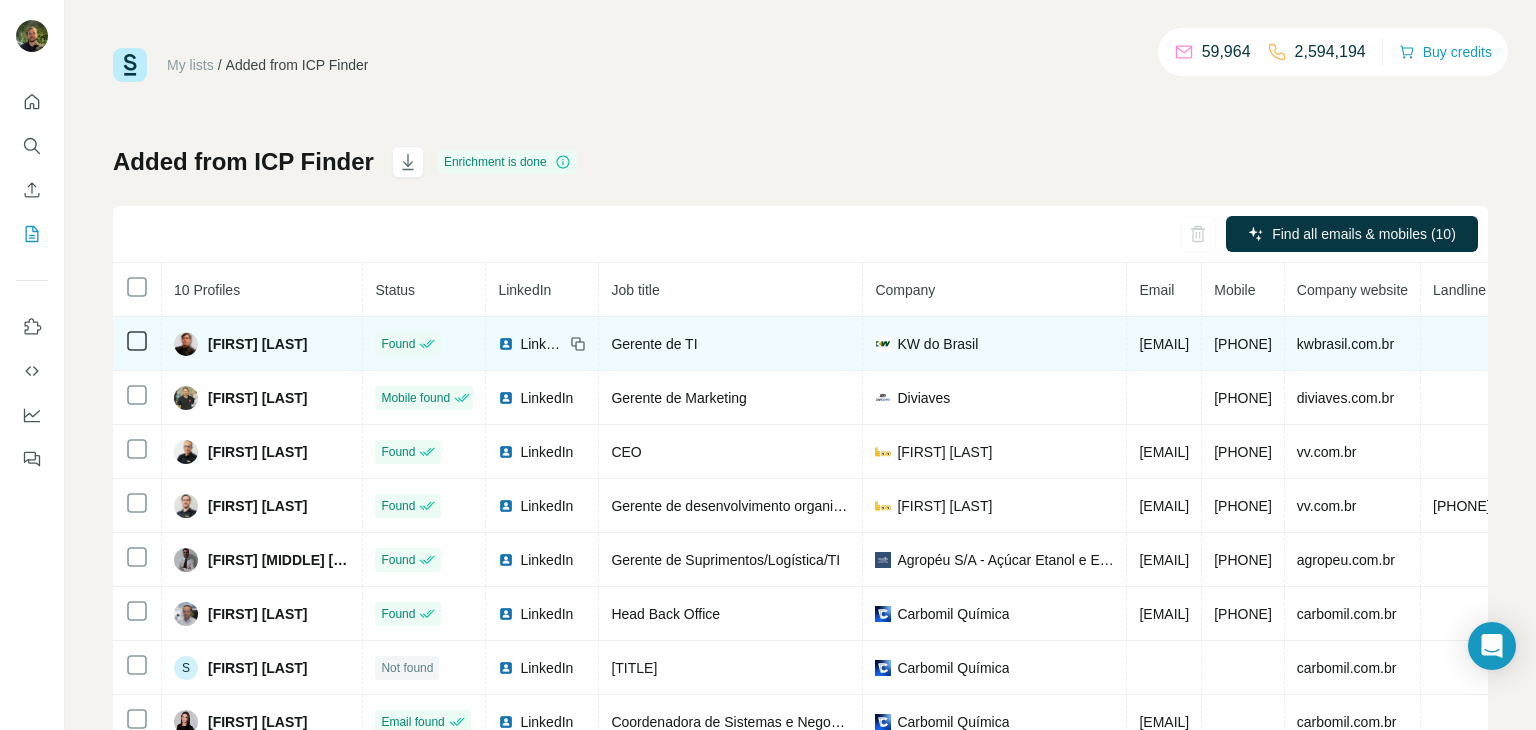 click on "+5571997300961" at bounding box center (1243, 344) 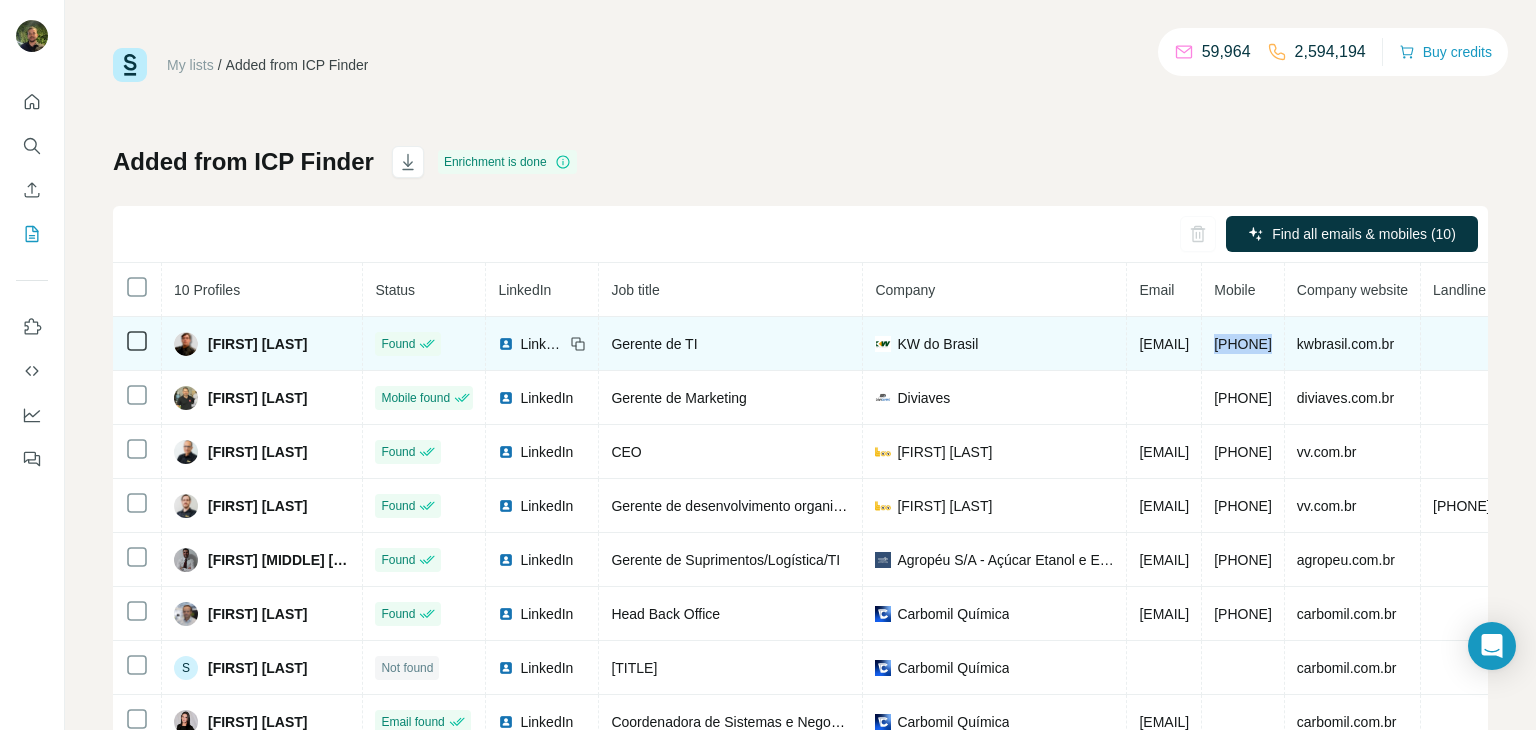 click on "+5571997300961" at bounding box center [1243, 344] 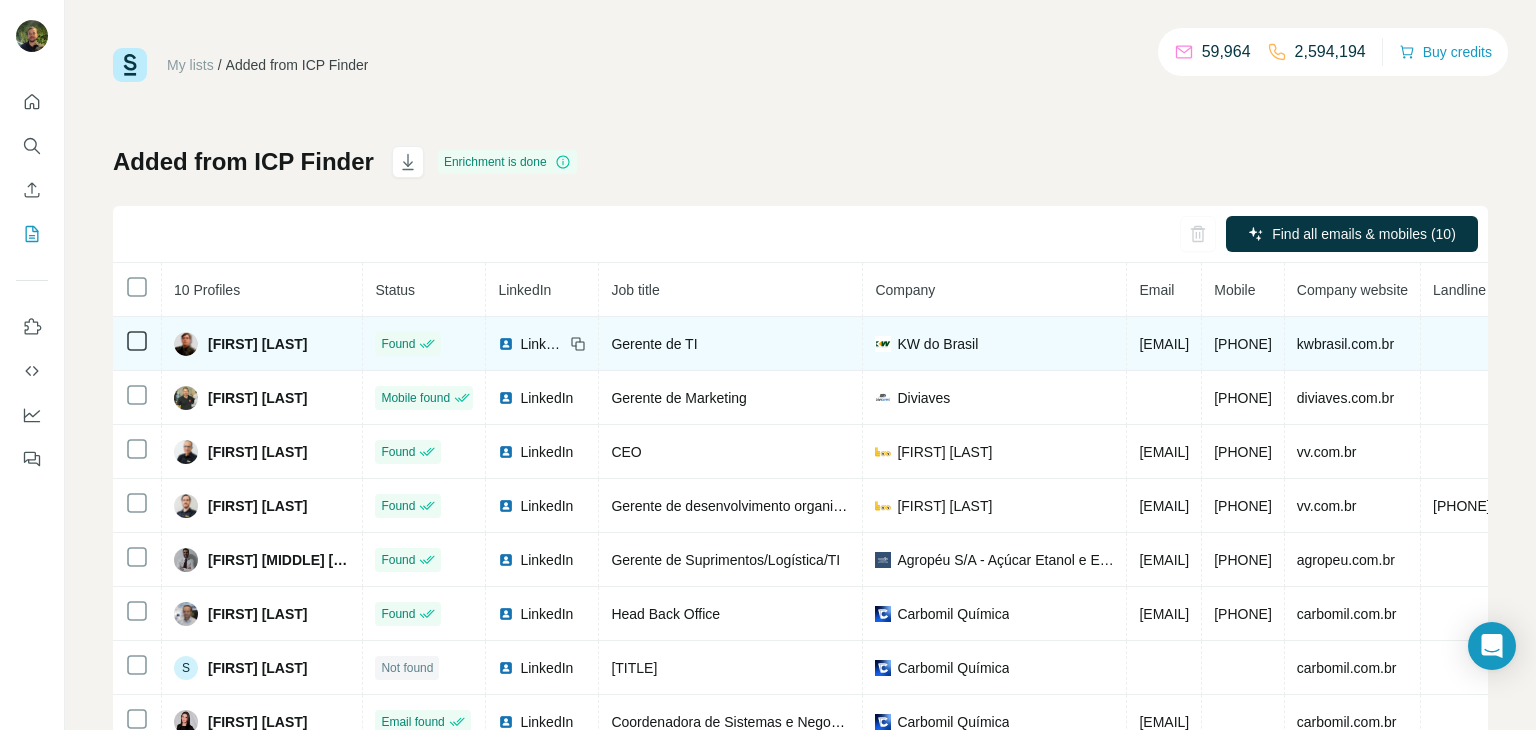 click on "kaio@kwbrasil.com.br" at bounding box center [1164, 344] 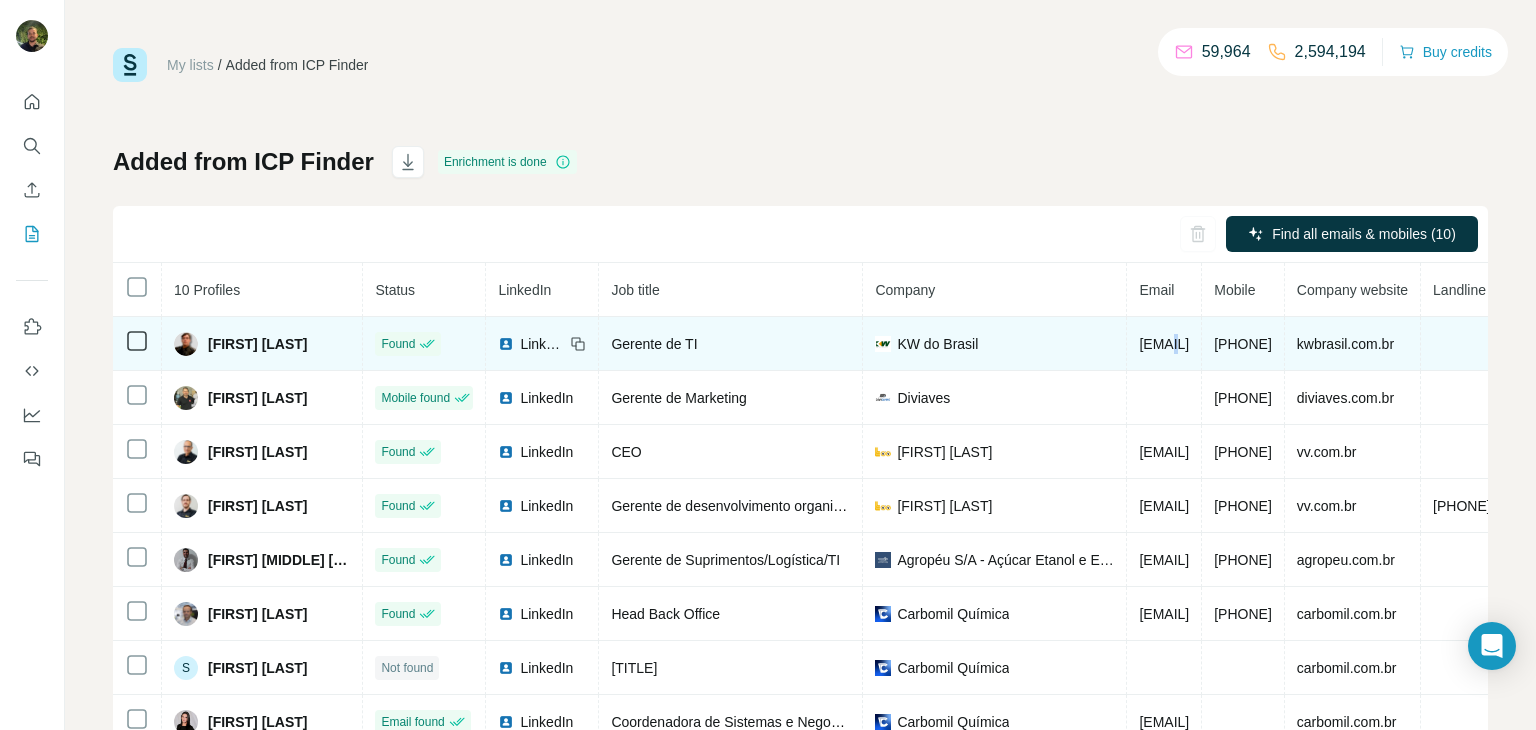 click on "kaio@kwbrasil.com.br" at bounding box center (1164, 344) 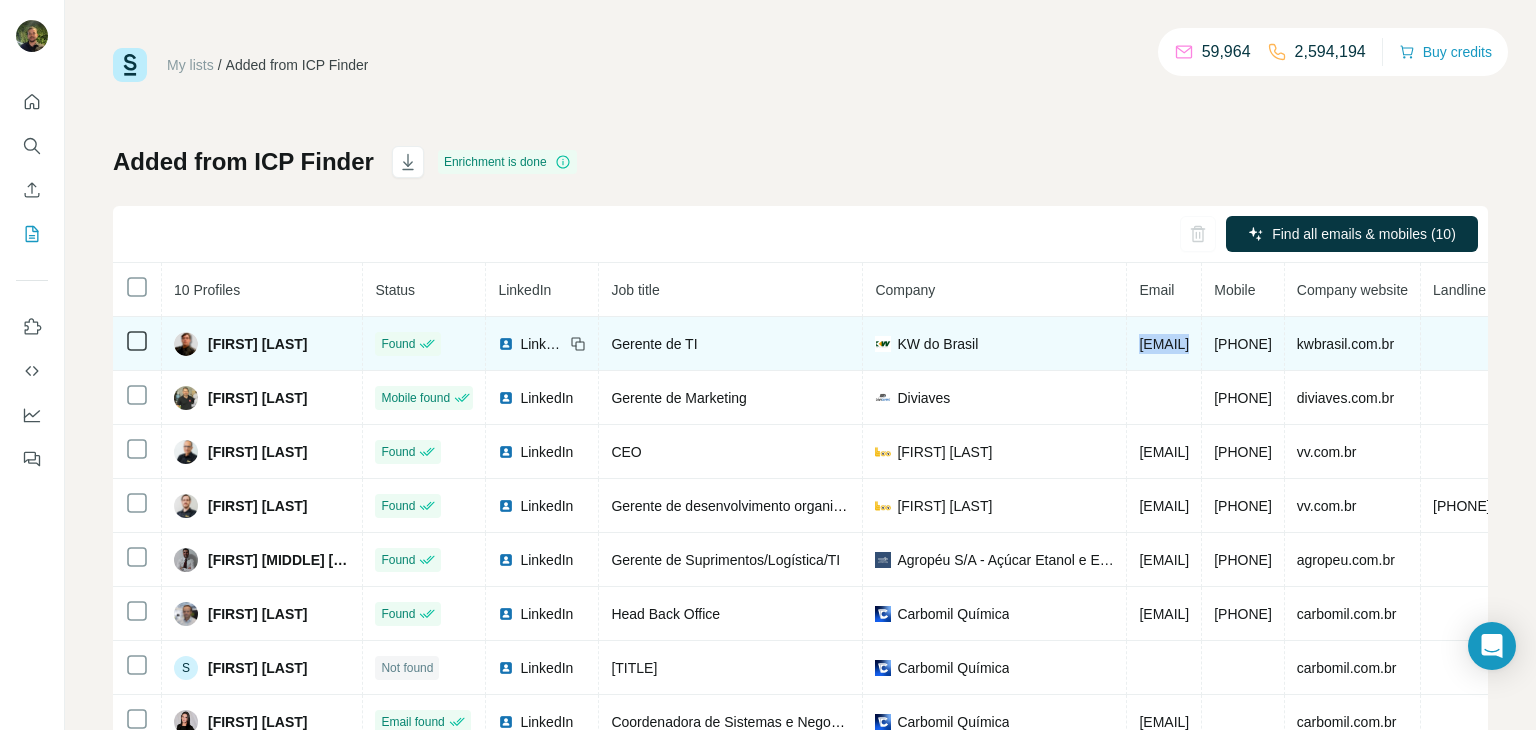 copy on "kaio@kwbrasil.com.br" 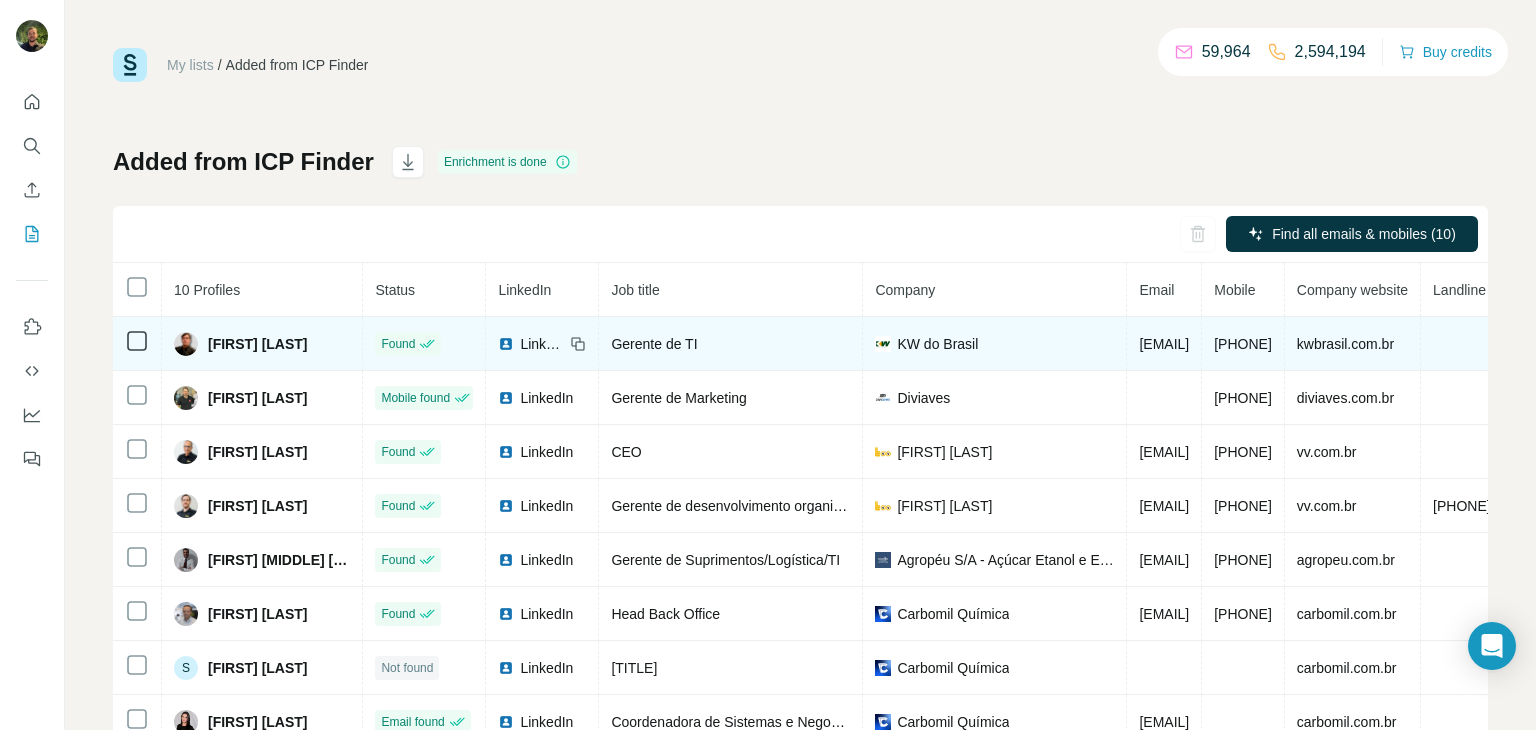click on "+5571997300961" at bounding box center (1243, 344) 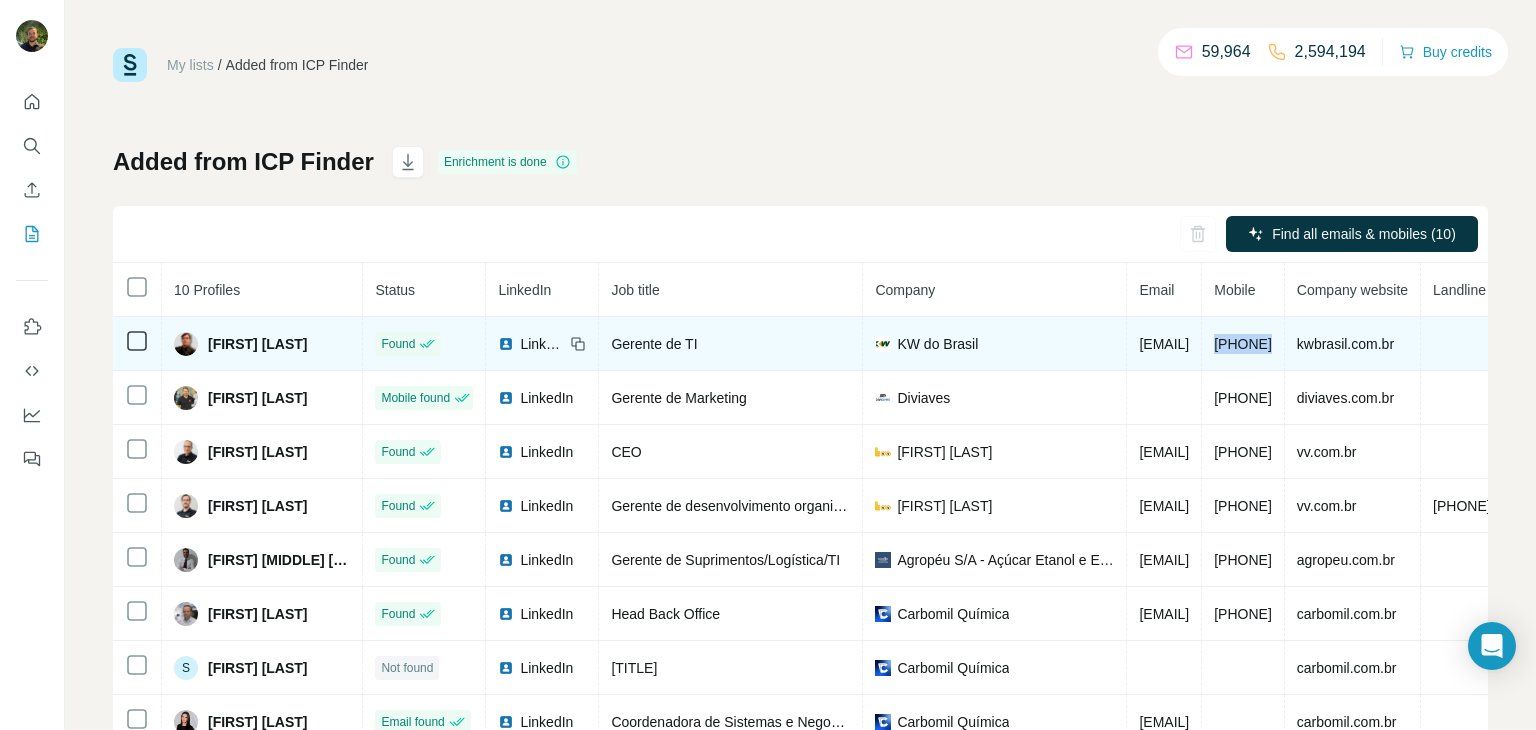copy on "+5571997300961" 